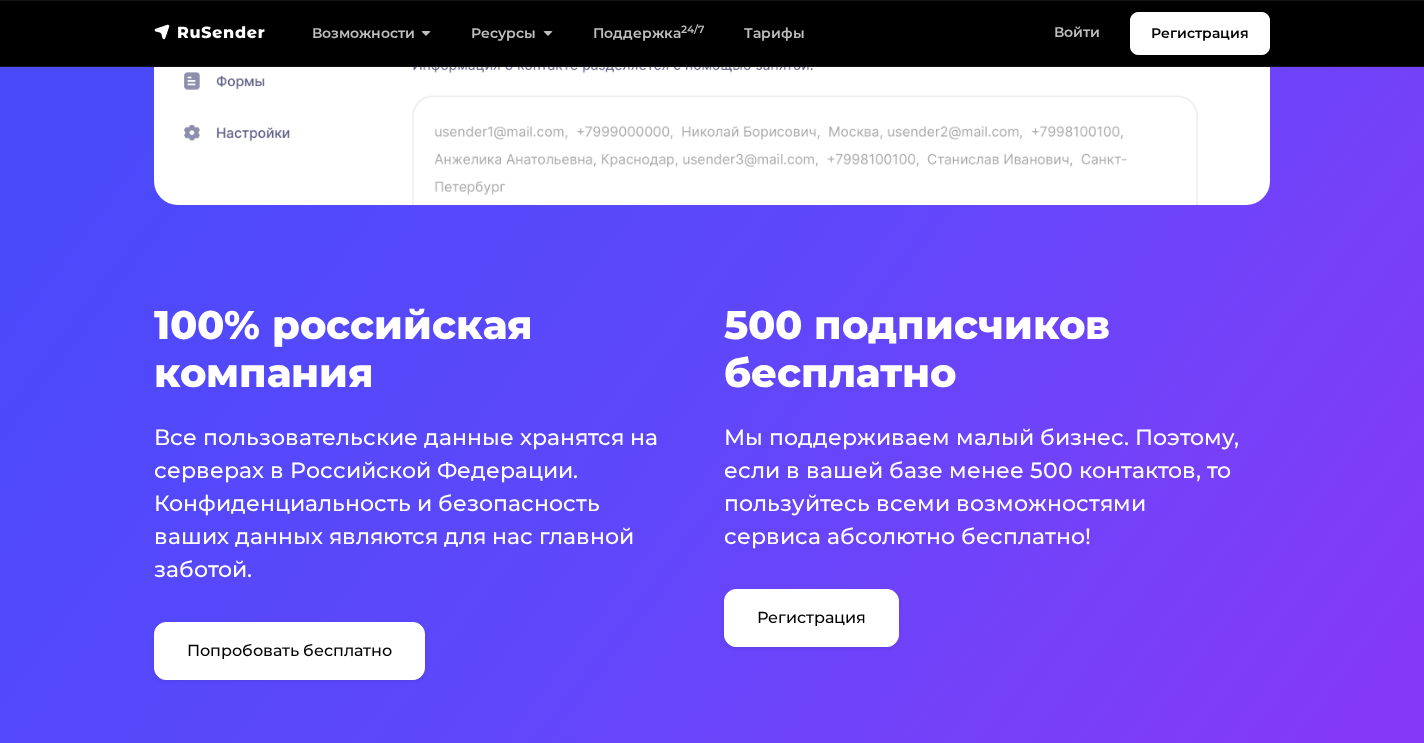 scroll, scrollTop: 1085, scrollLeft: 0, axis: vertical 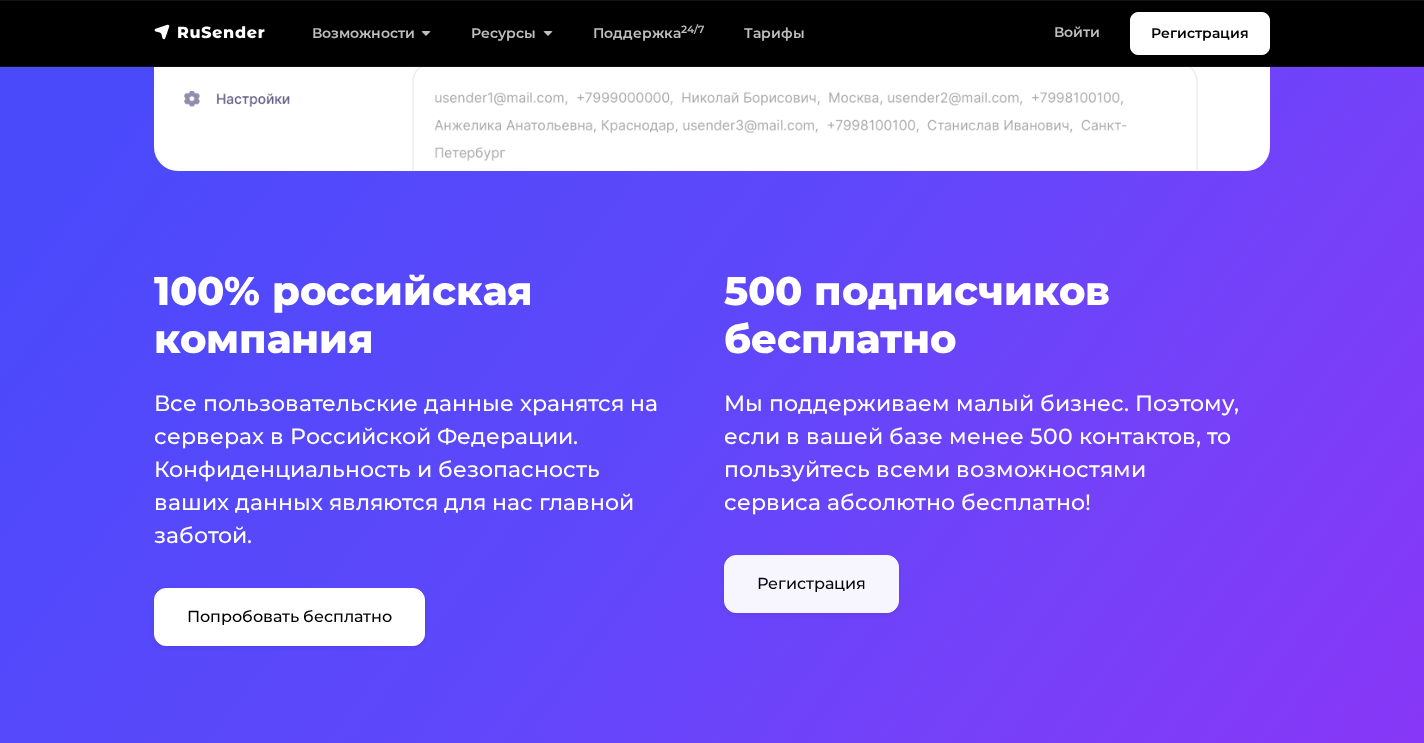 click on "Регистрация" at bounding box center [289, 617] 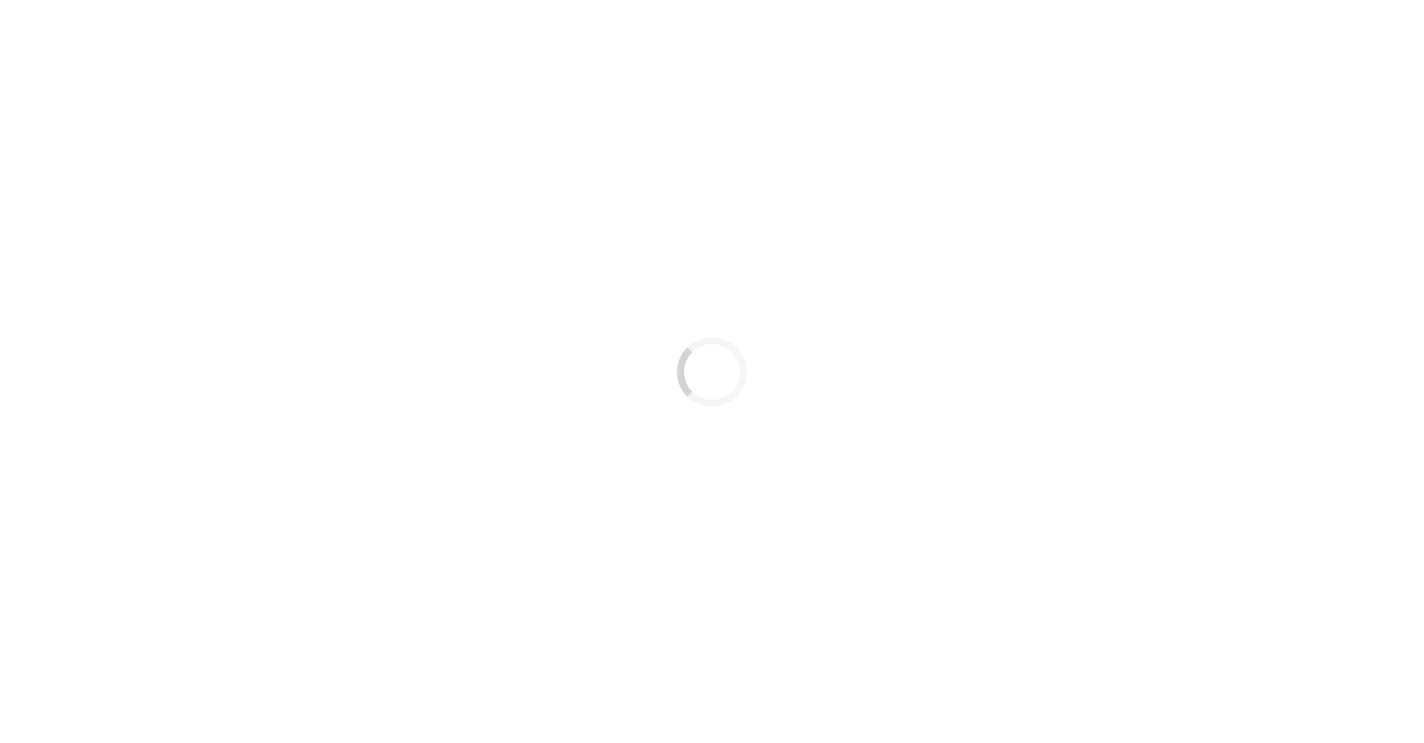 scroll, scrollTop: 0, scrollLeft: 0, axis: both 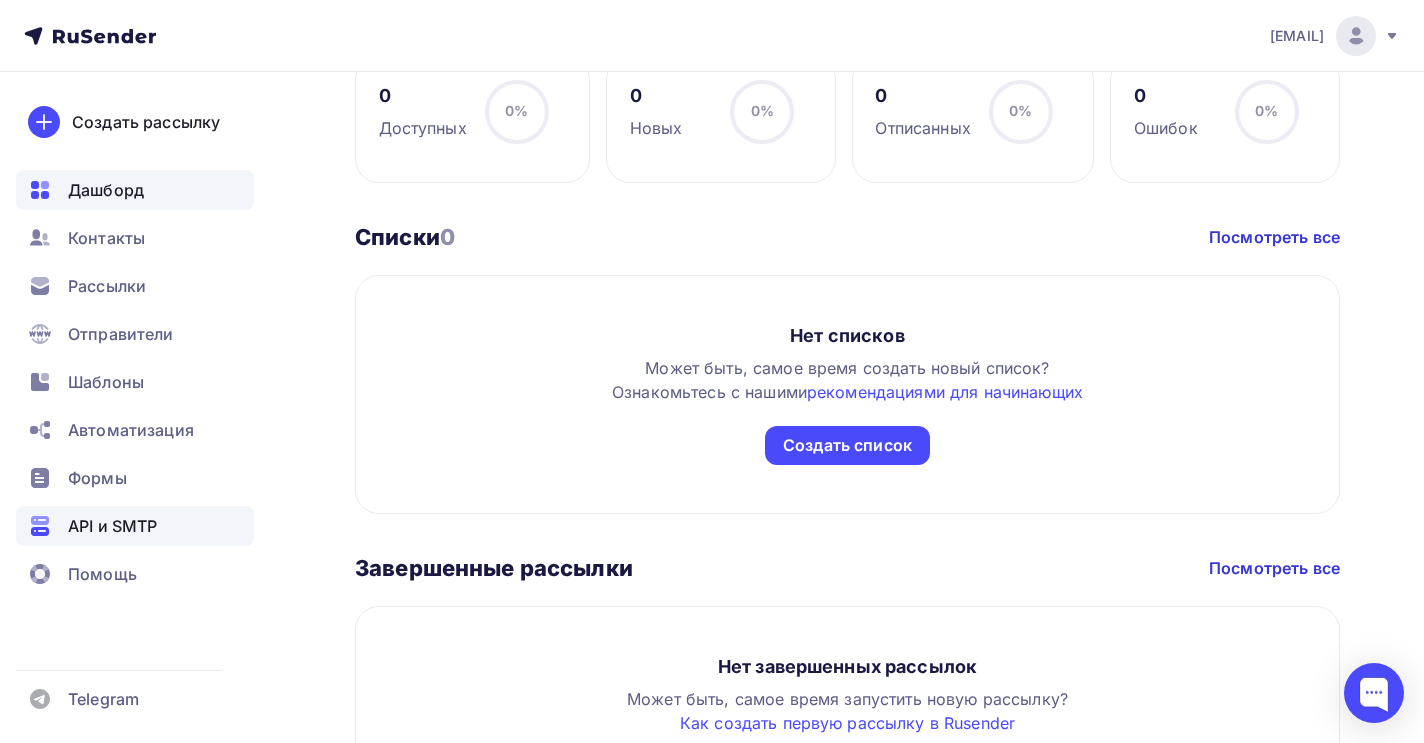 click on "API и SMTP" at bounding box center [112, 526] 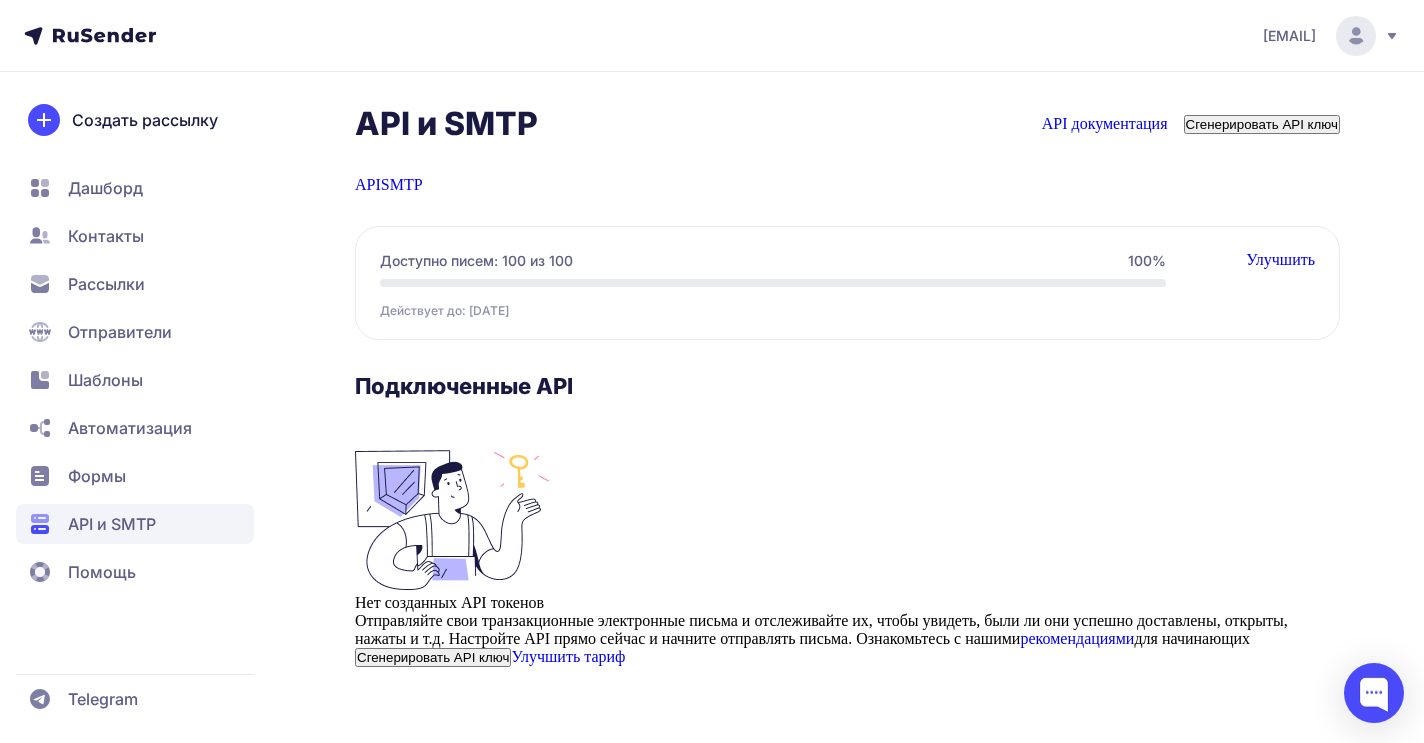 scroll, scrollTop: 18, scrollLeft: 0, axis: vertical 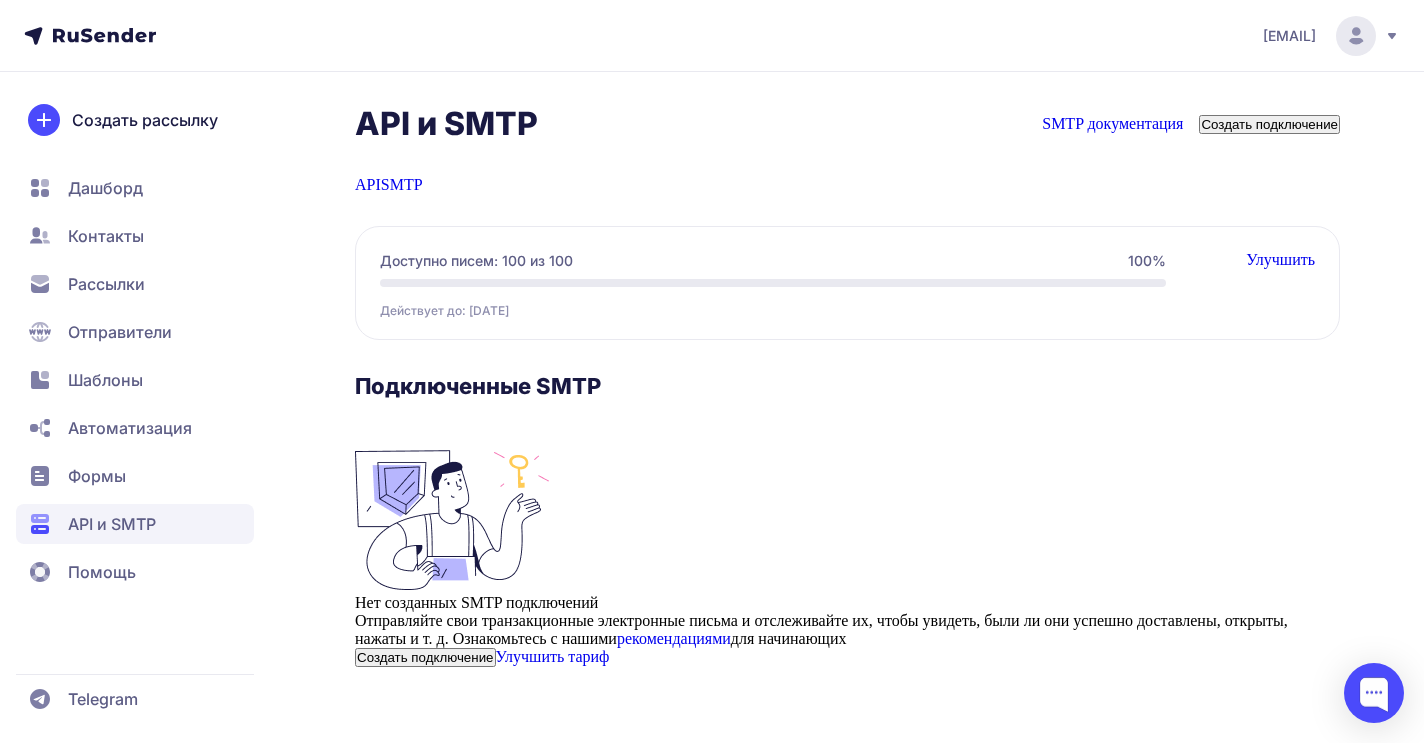 click on "Улучшить тариф" at bounding box center (553, 656) 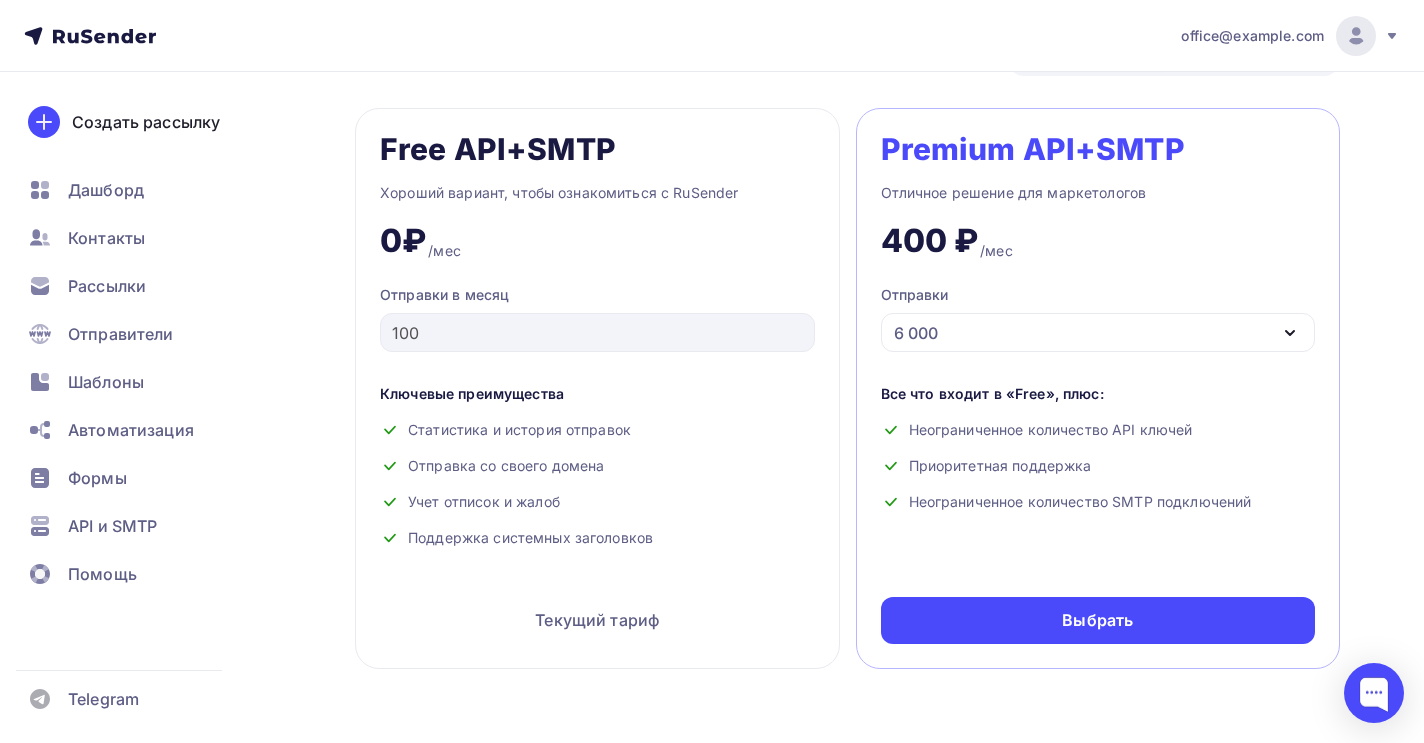 scroll, scrollTop: 827, scrollLeft: 0, axis: vertical 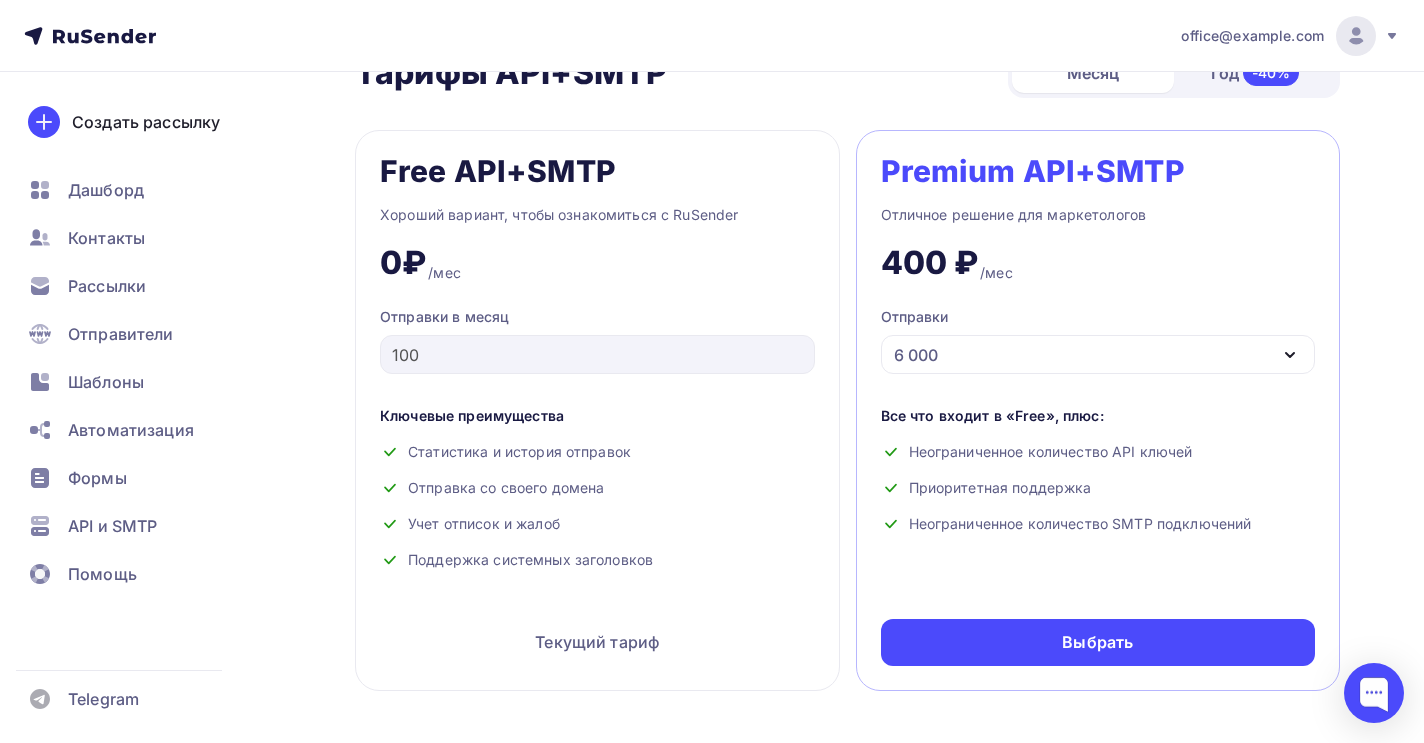 click on "Ключевые преимущества
Статистика и история отправок
Отправка со своего домена
Учет отписок и жалоб
Поддержка системных заголовков" at bounding box center (597, 496) 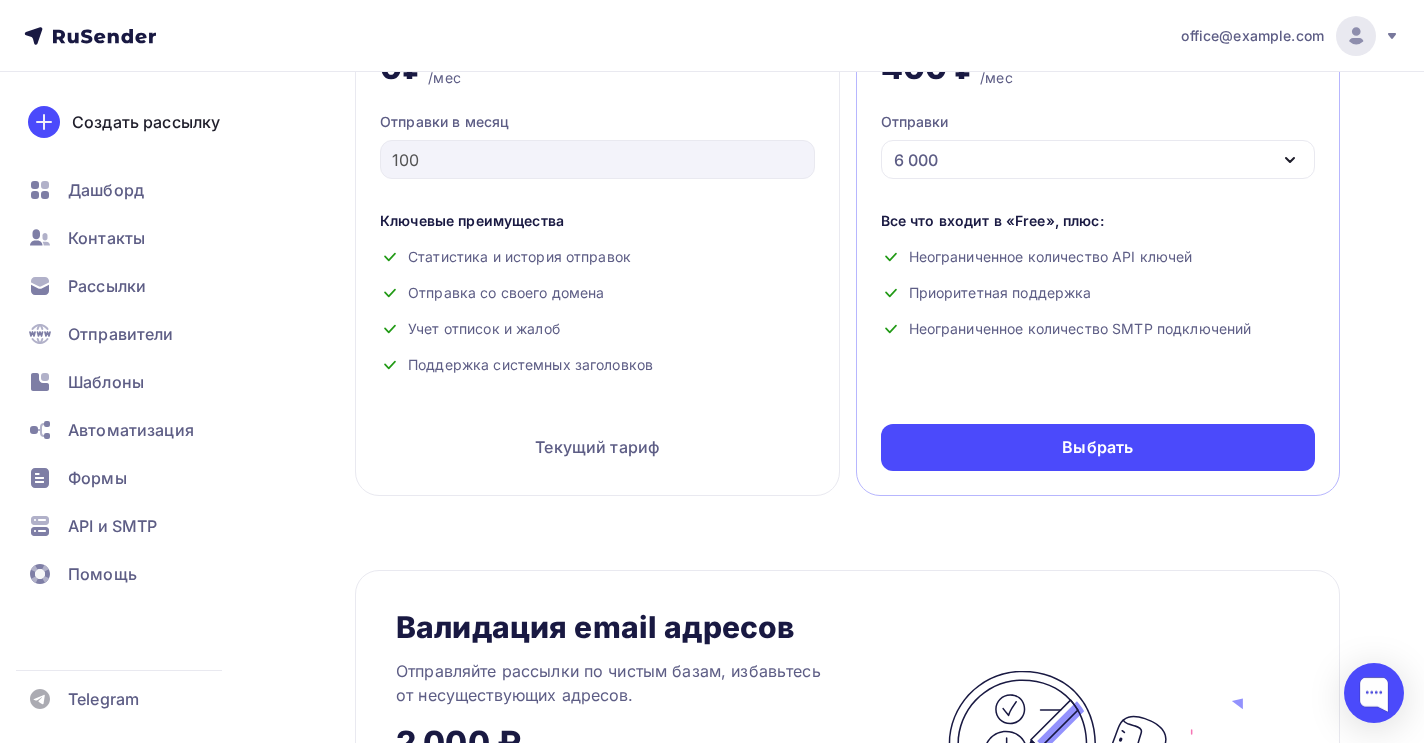 scroll, scrollTop: 1046, scrollLeft: 0, axis: vertical 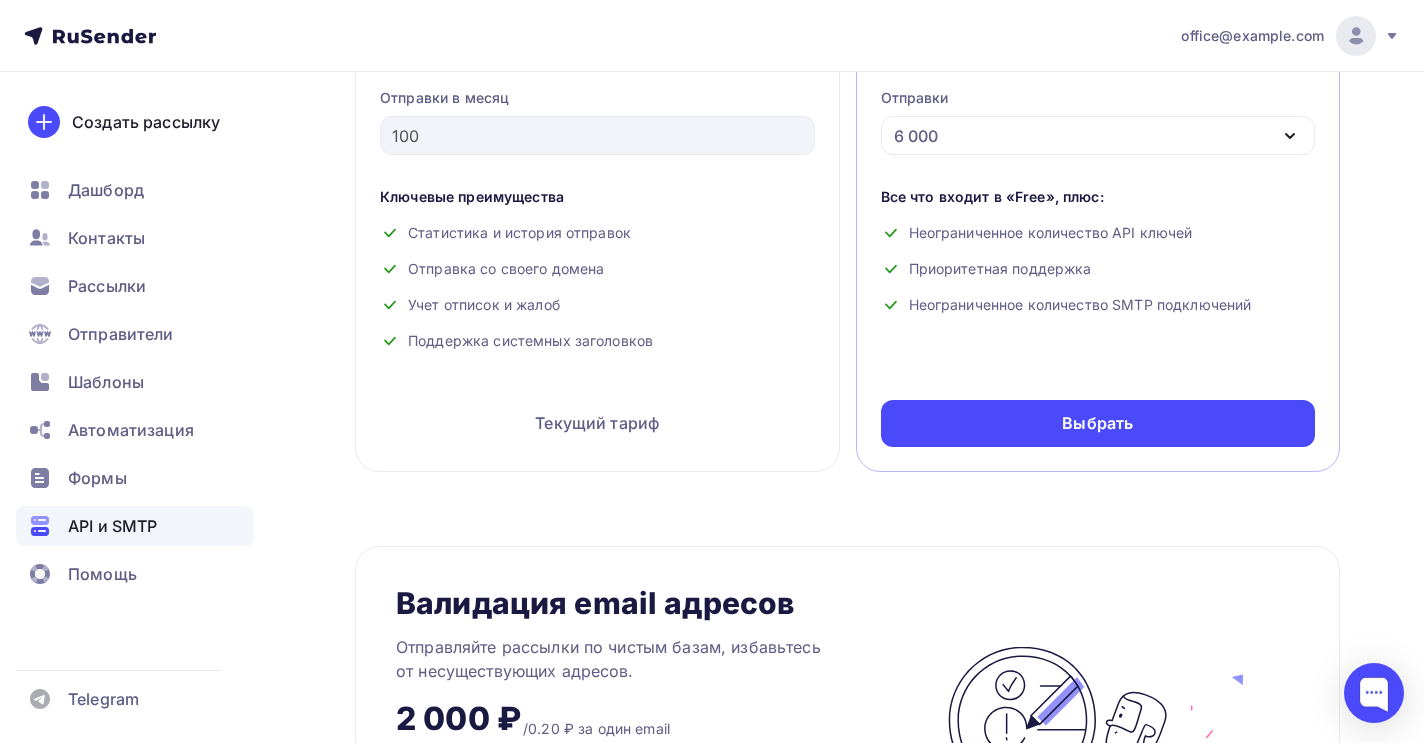click on "API и SMTP" at bounding box center (112, 526) 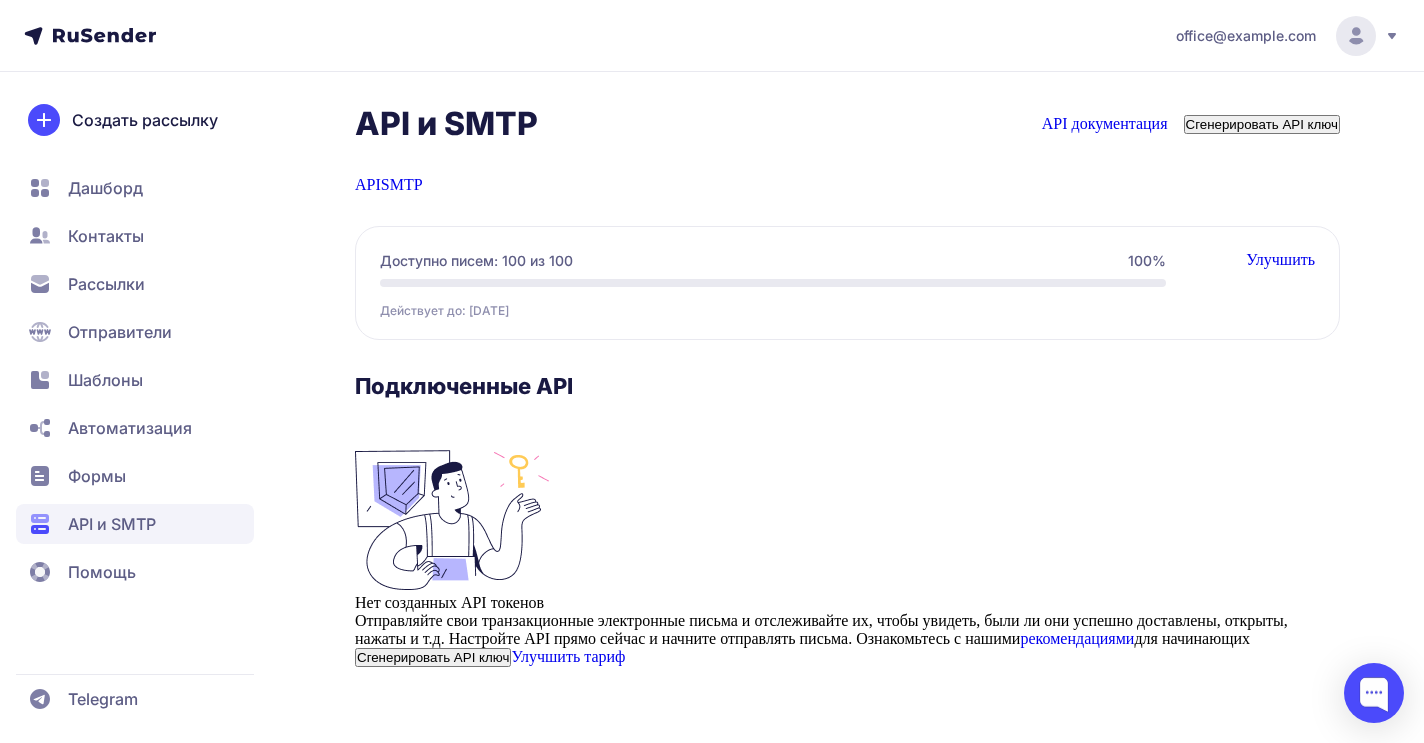 scroll, scrollTop: 0, scrollLeft: 0, axis: both 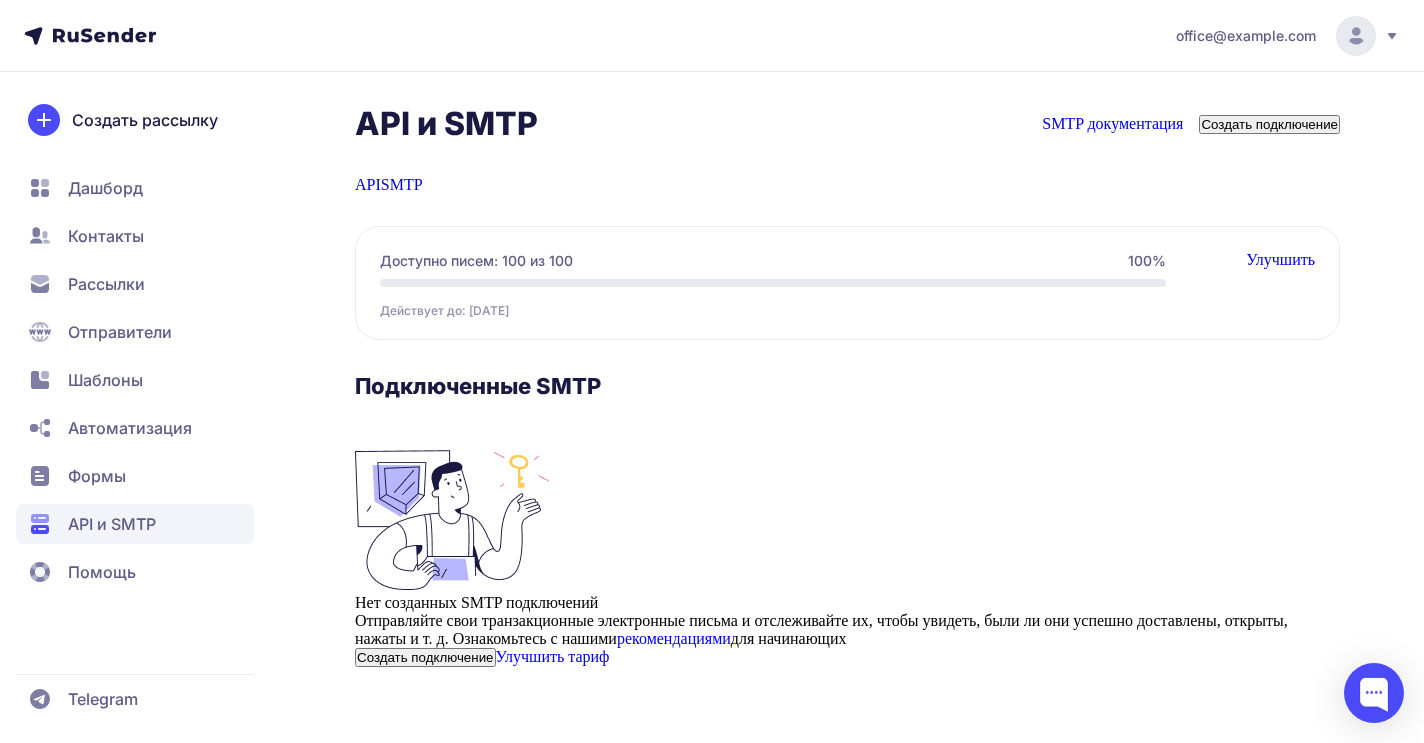 click on "Создать подключение" at bounding box center (425, 657) 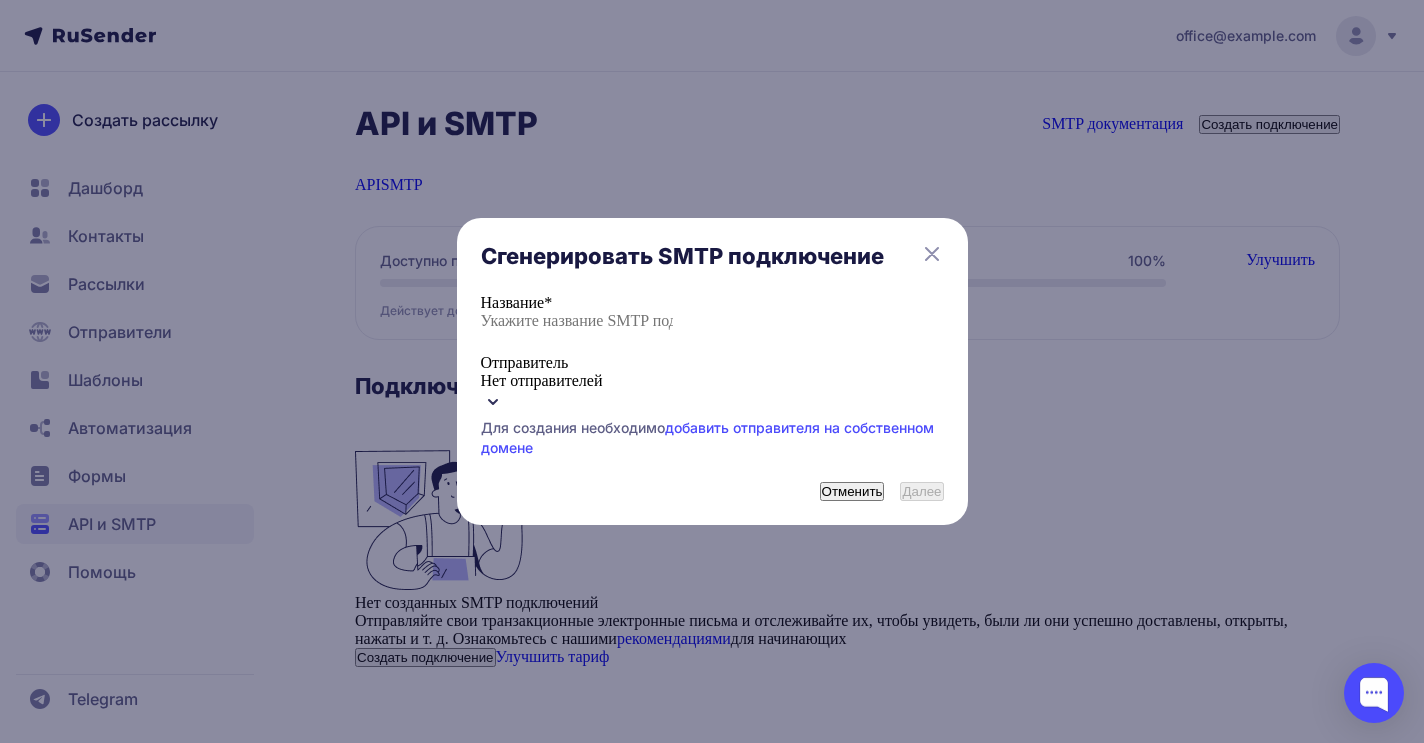 click at bounding box center [577, 321] 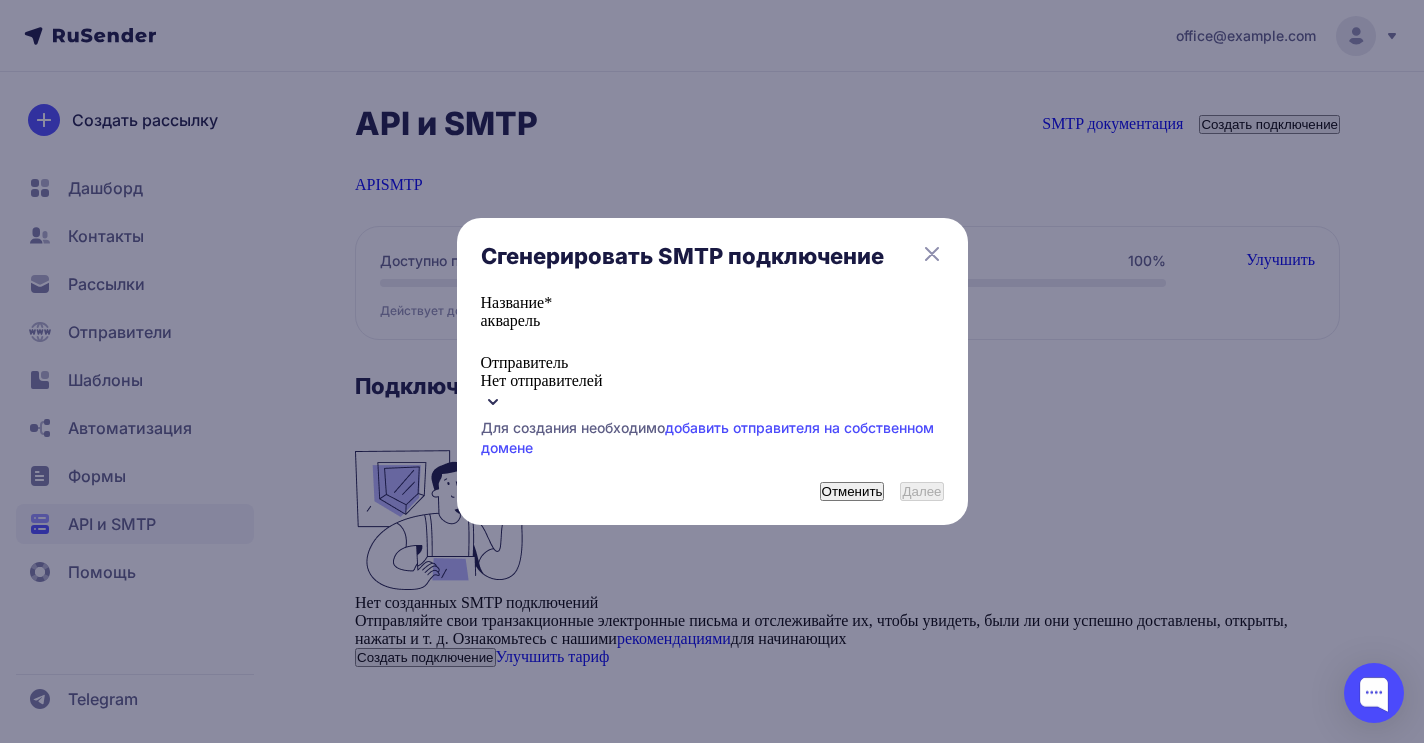 type on "акварель" 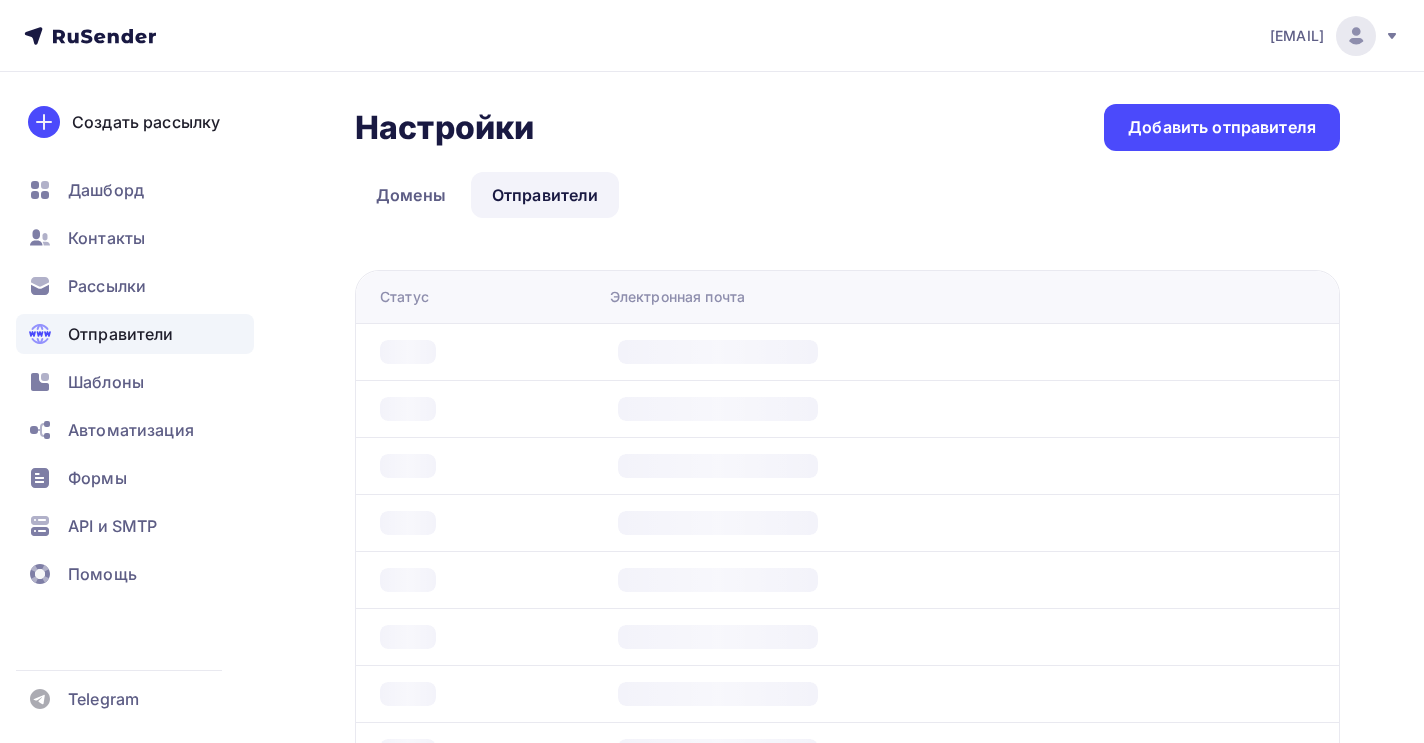 scroll, scrollTop: 0, scrollLeft: 0, axis: both 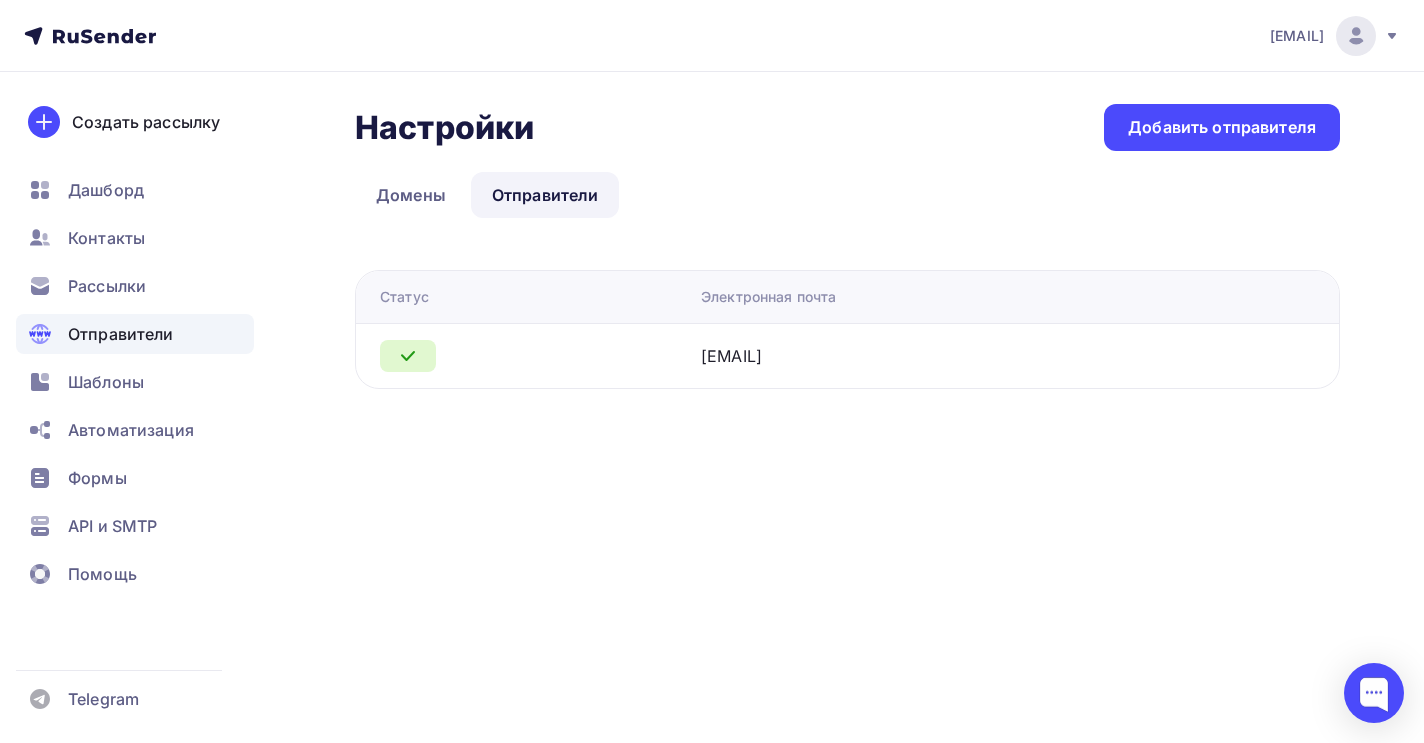 click on "Отправители" at bounding box center (545, 195) 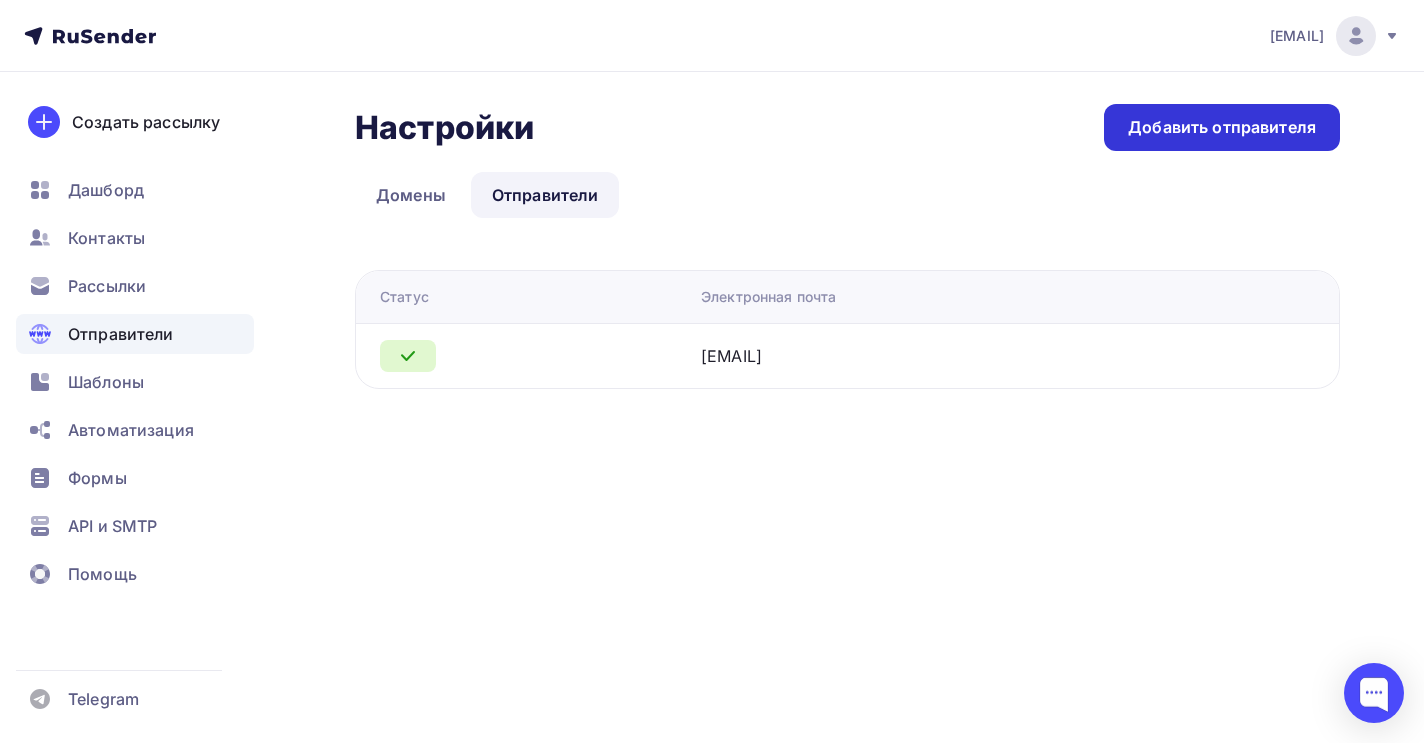 click on "Добавить отправителя" at bounding box center [1222, 127] 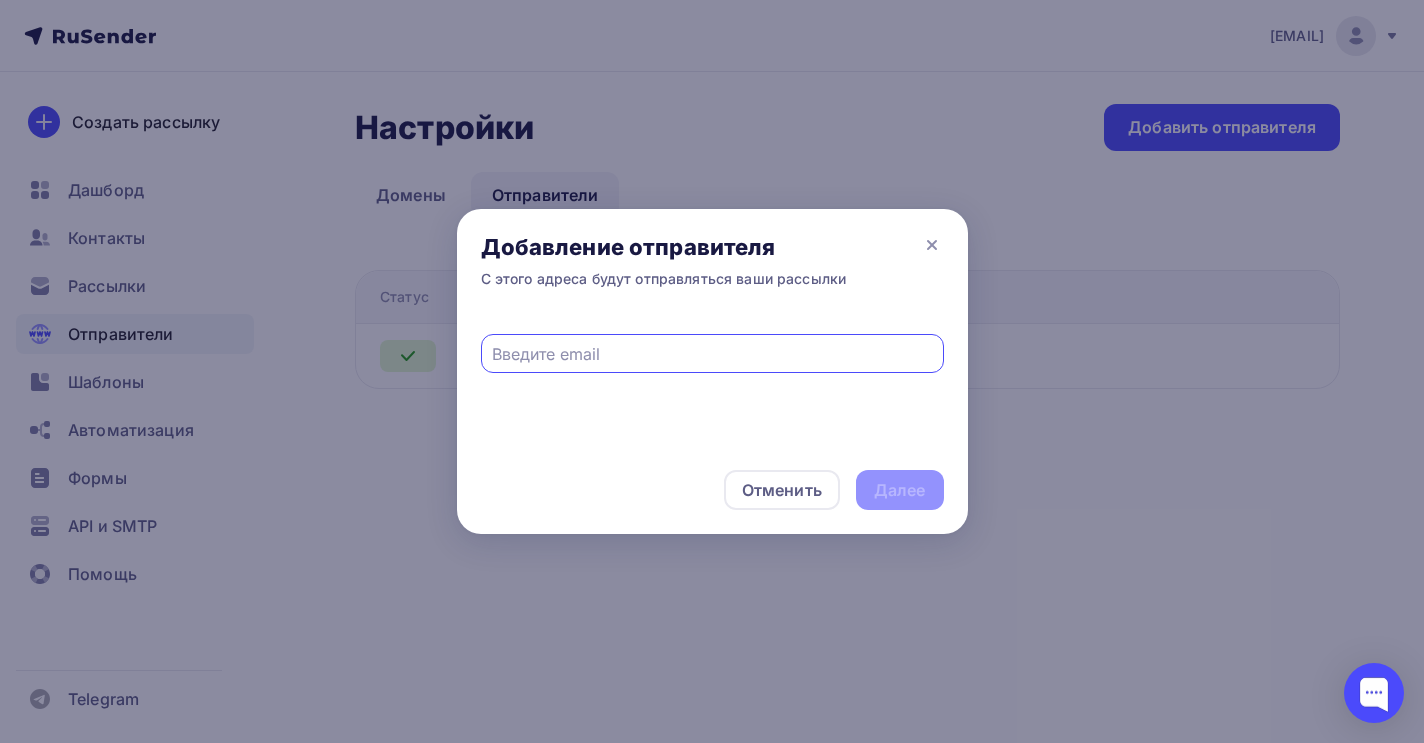 paste on "hello@aquarelle-centre.ru" 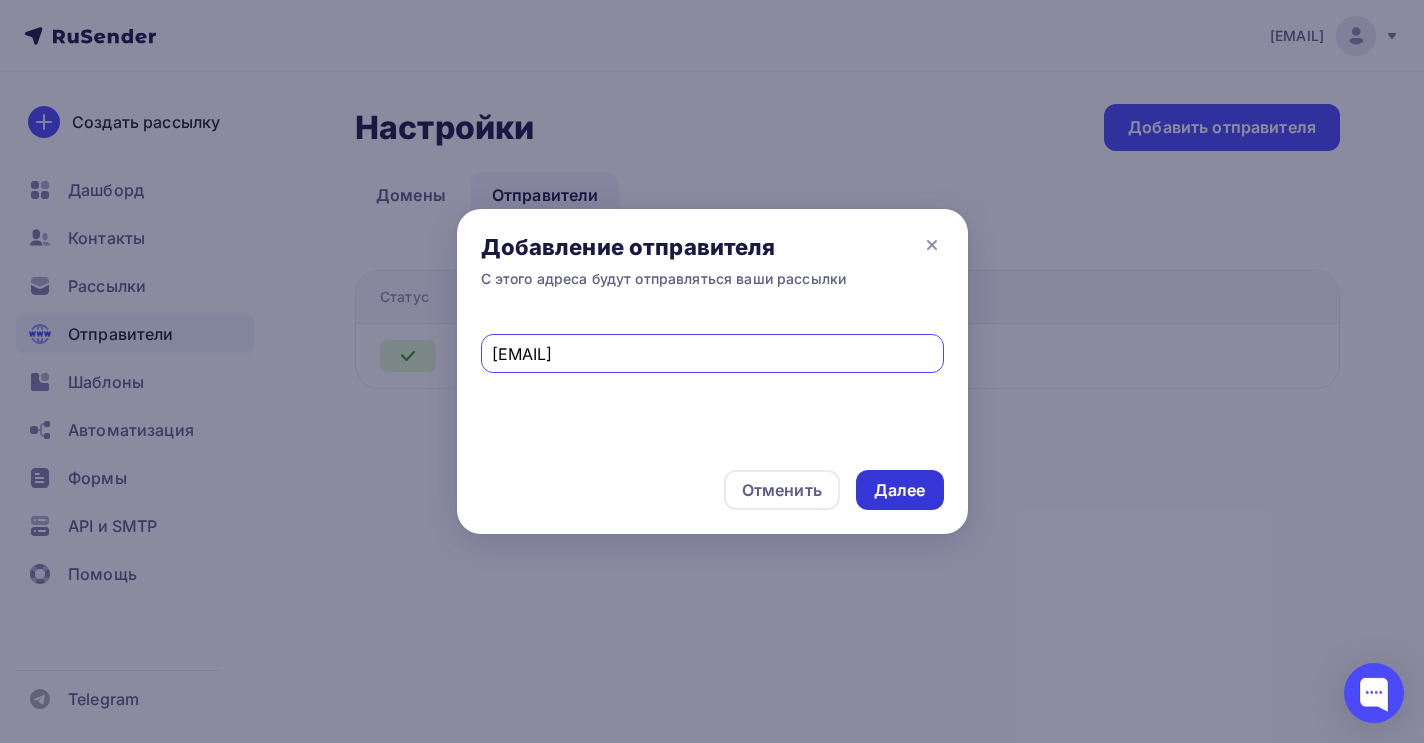 type on "hello@aquarelle-centre.ru" 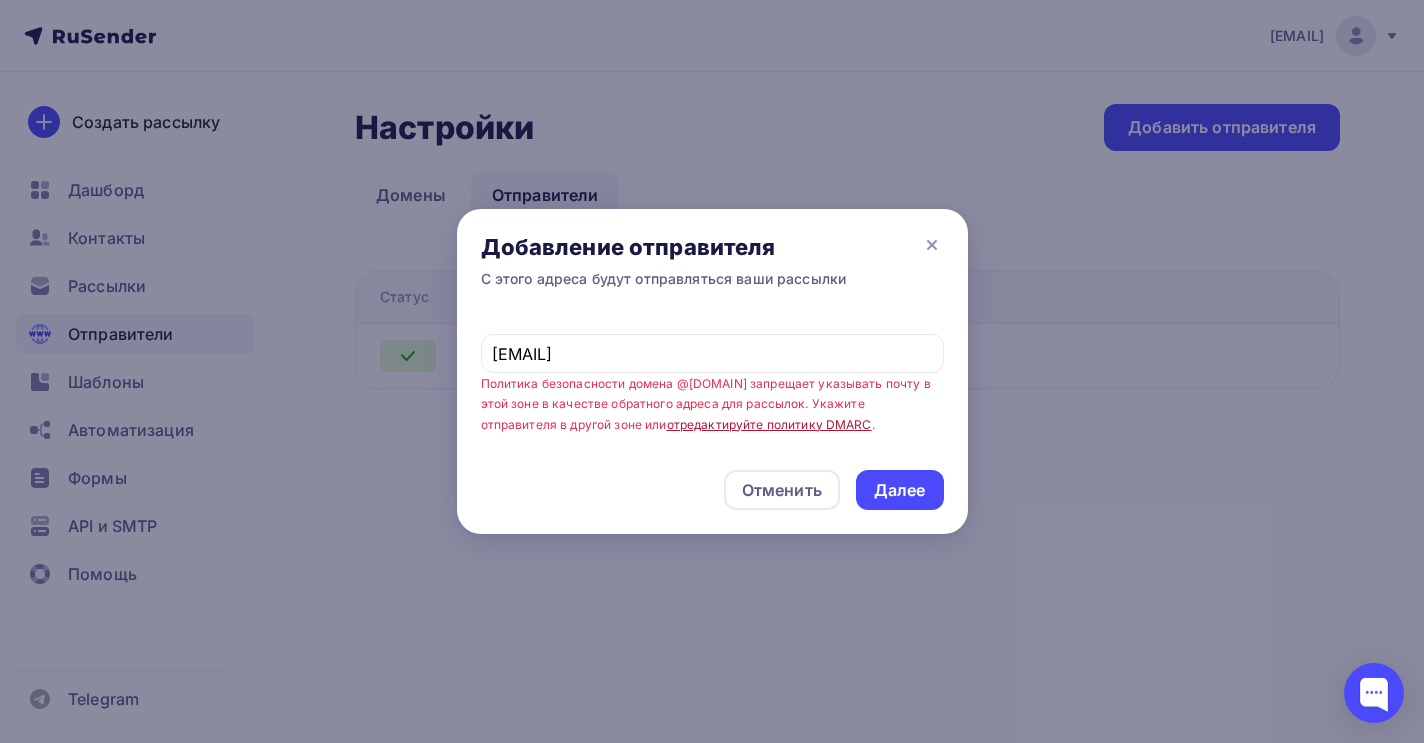 click on "отредактируйте политику DMARC" at bounding box center (769, 424) 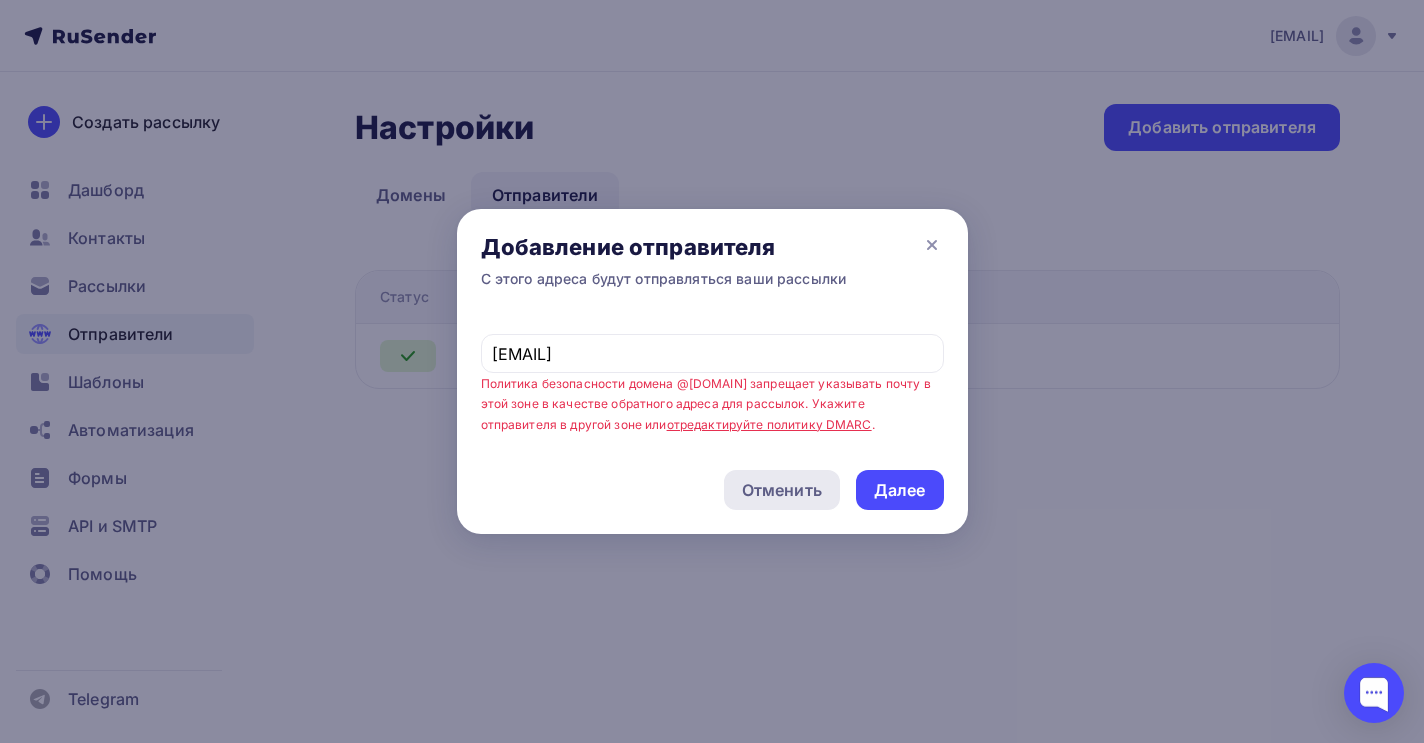 click on "Отменить" at bounding box center (782, 490) 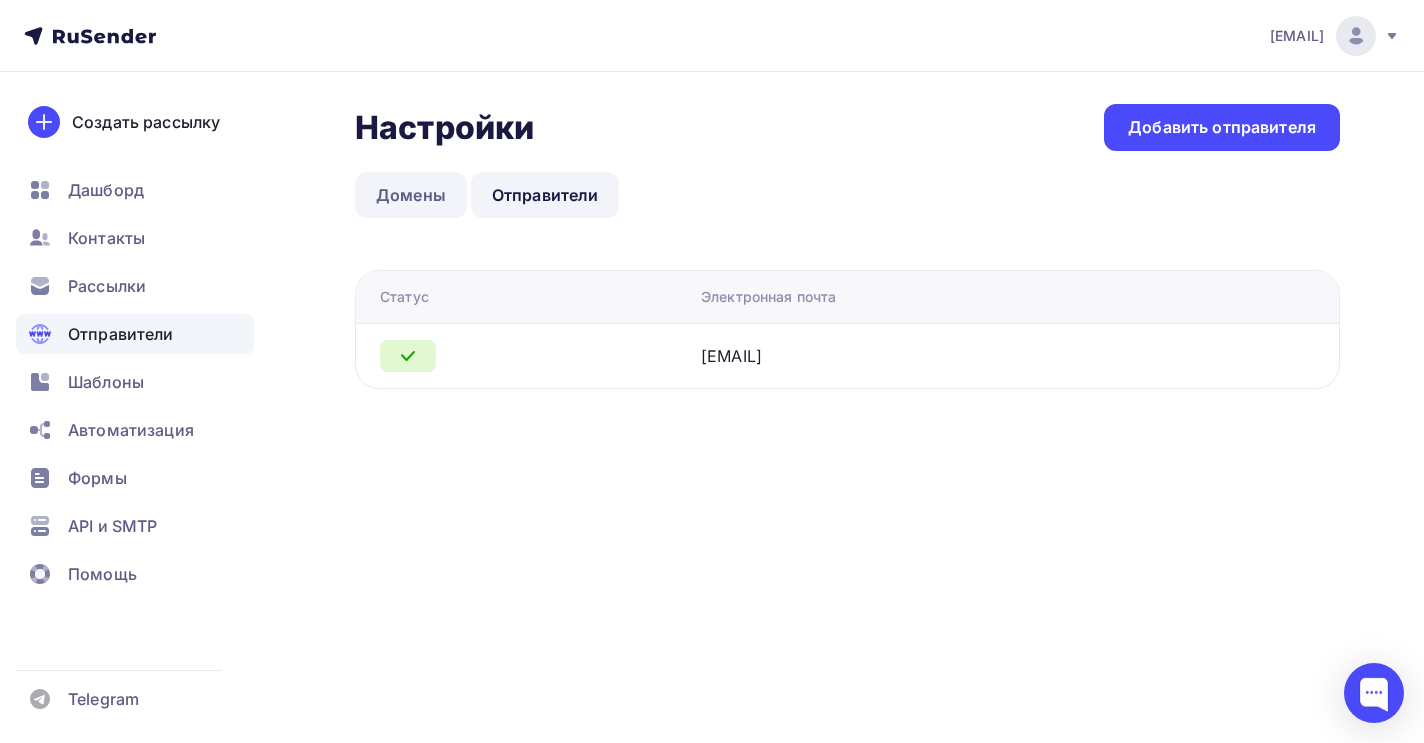 click on "Домены" at bounding box center (411, 195) 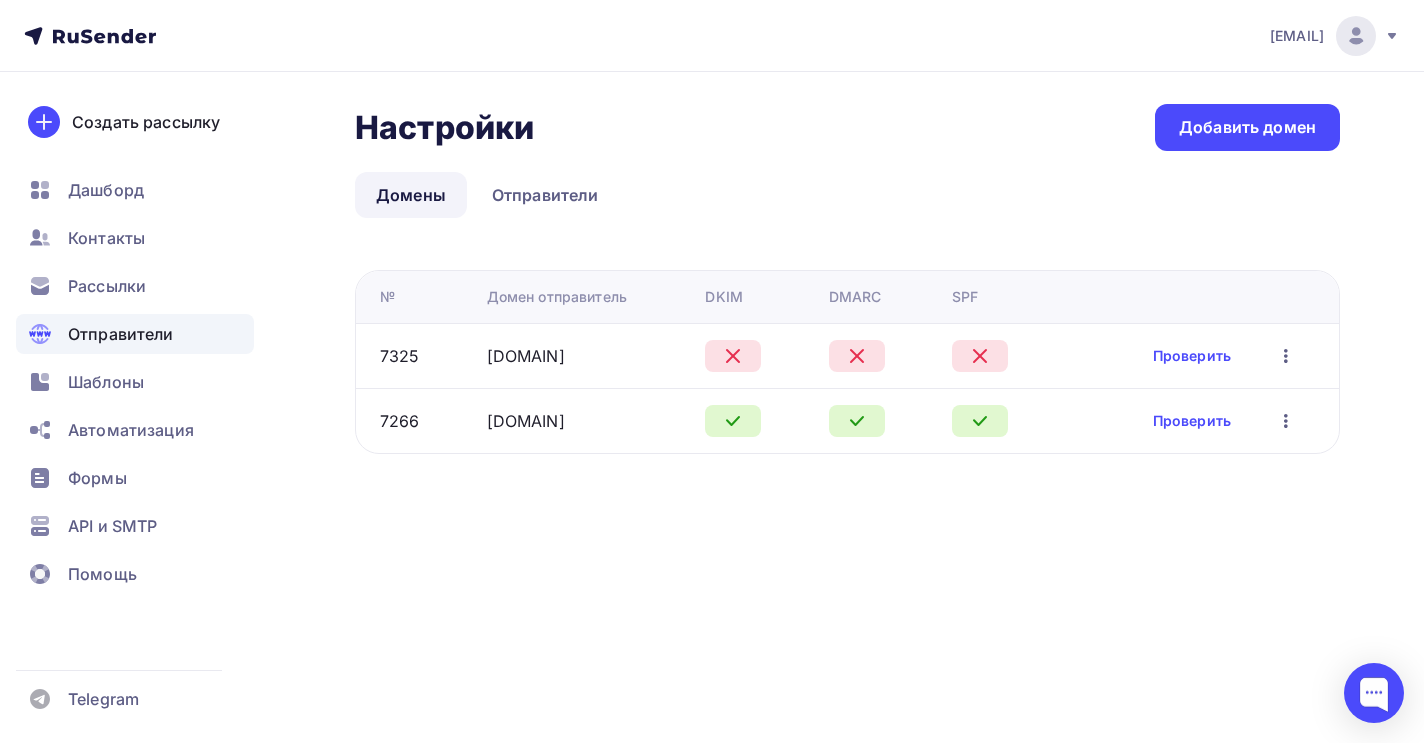 click at bounding box center (1286, 356) 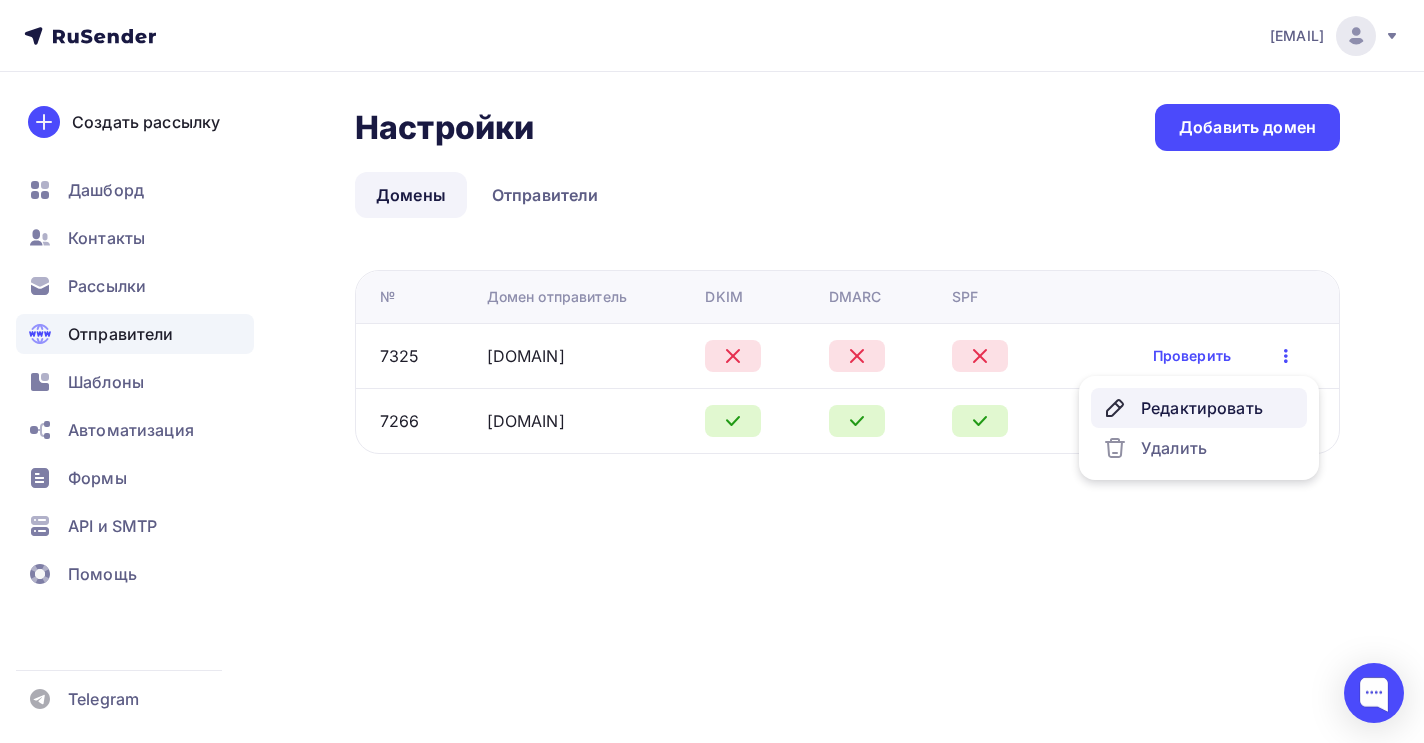 click on "Редактировать" at bounding box center (1199, 408) 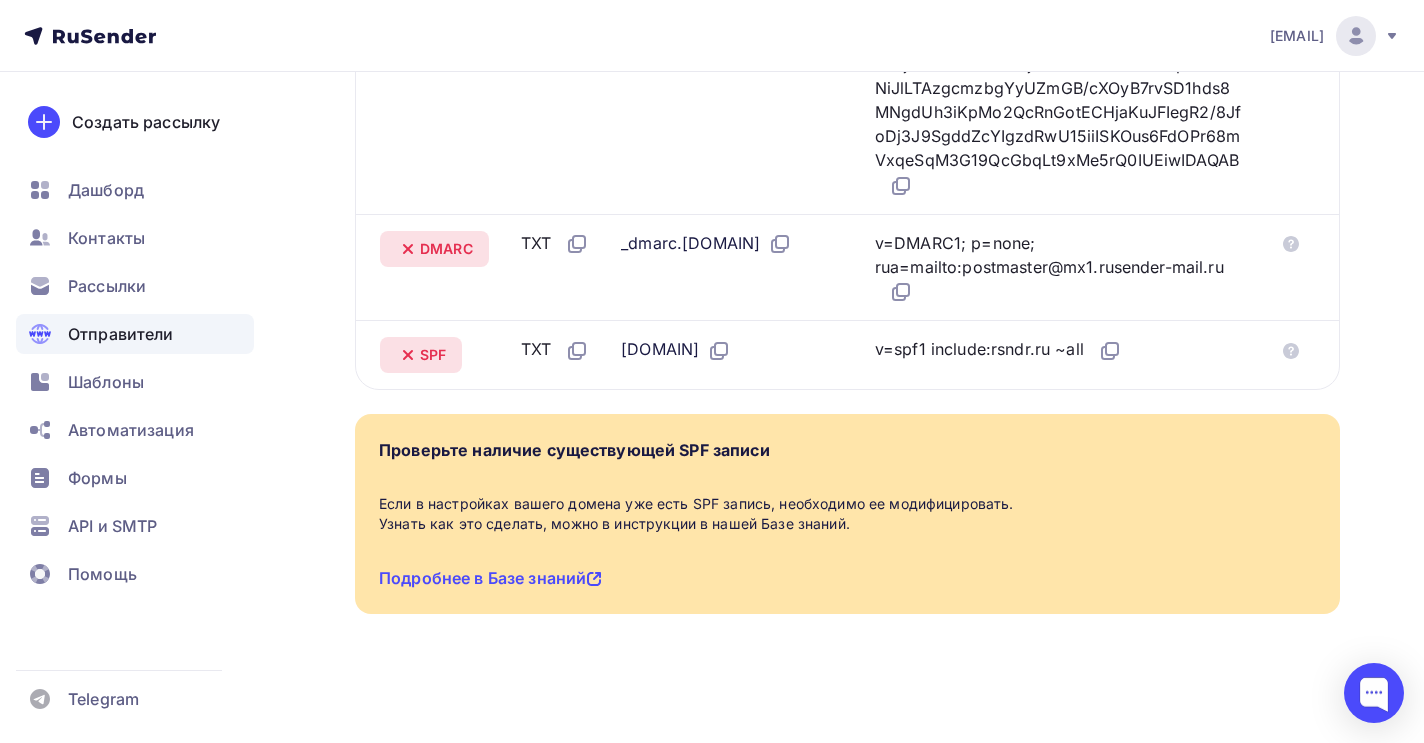 scroll, scrollTop: 835, scrollLeft: 0, axis: vertical 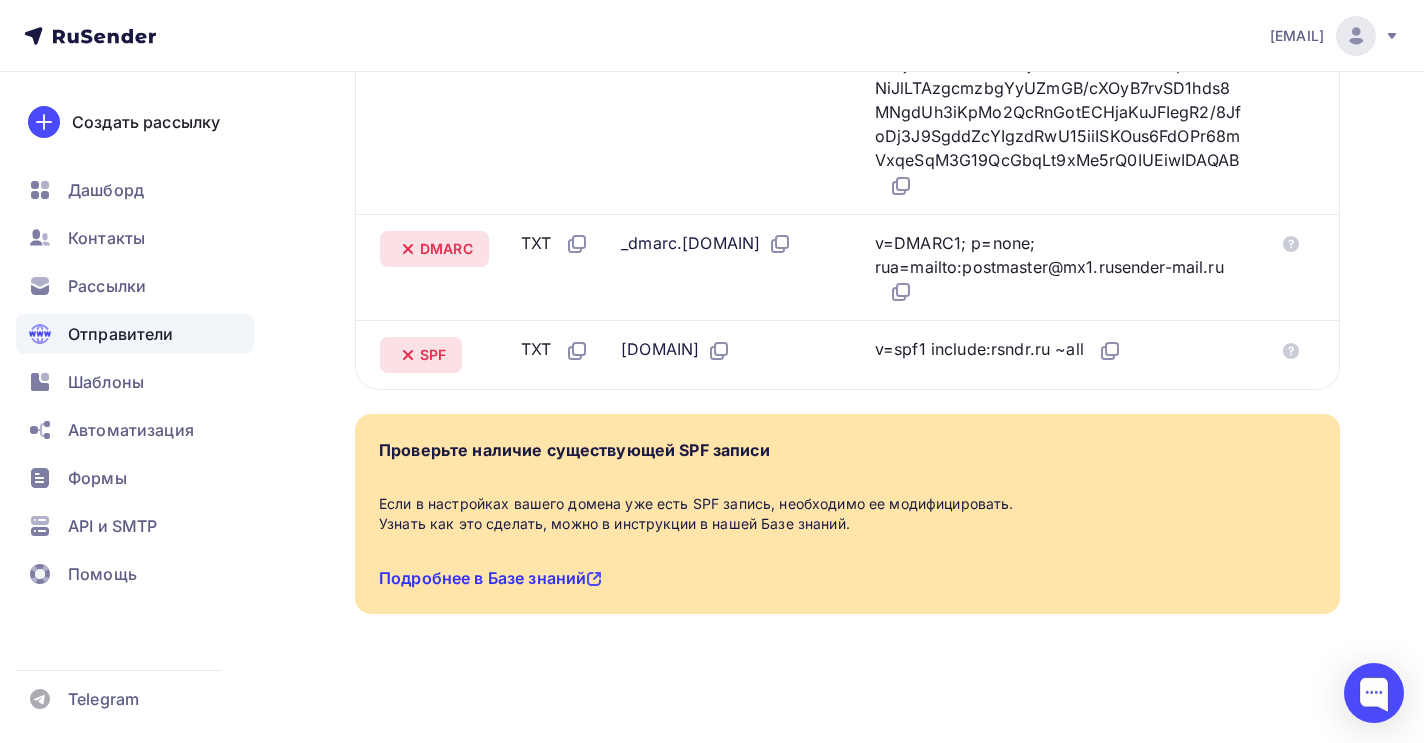 click on "Подробнее в Базе знаний" at bounding box center [490, 578] 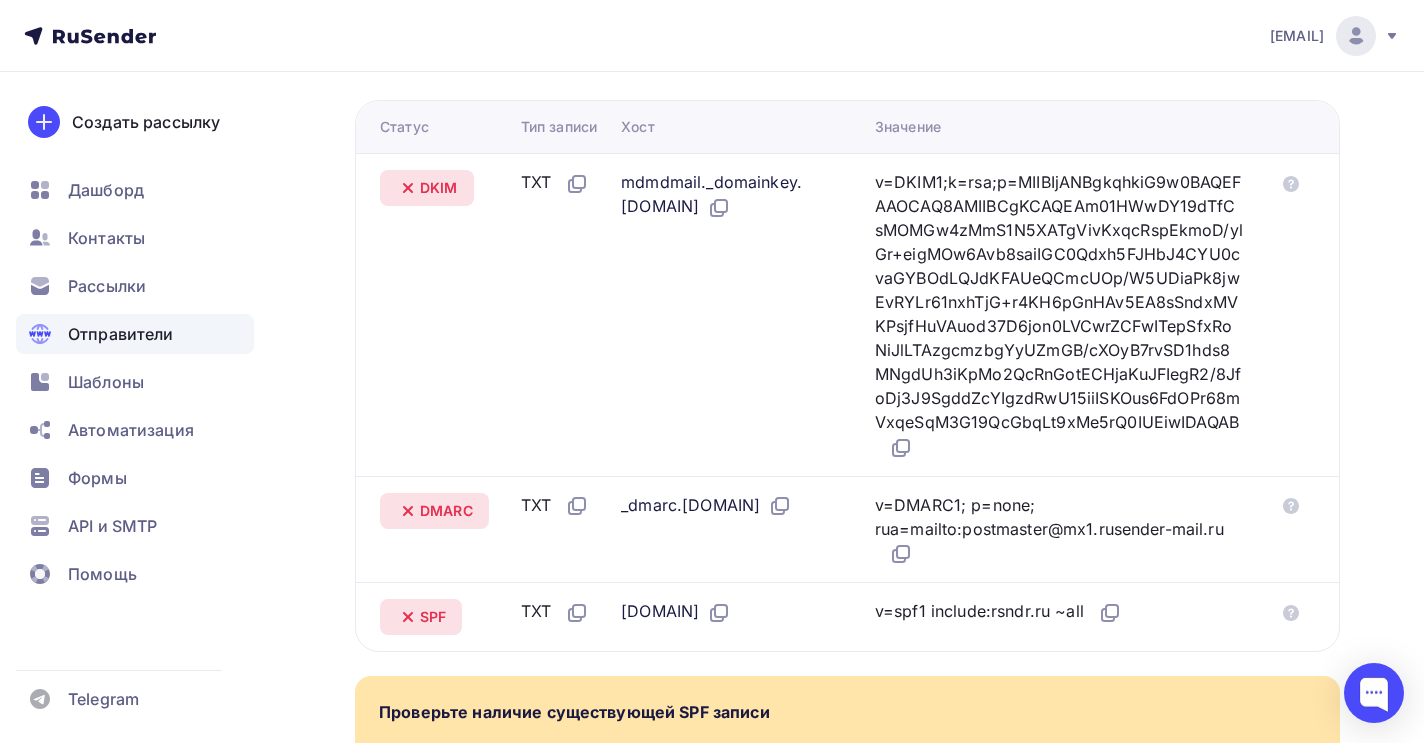 scroll, scrollTop: 434, scrollLeft: 0, axis: vertical 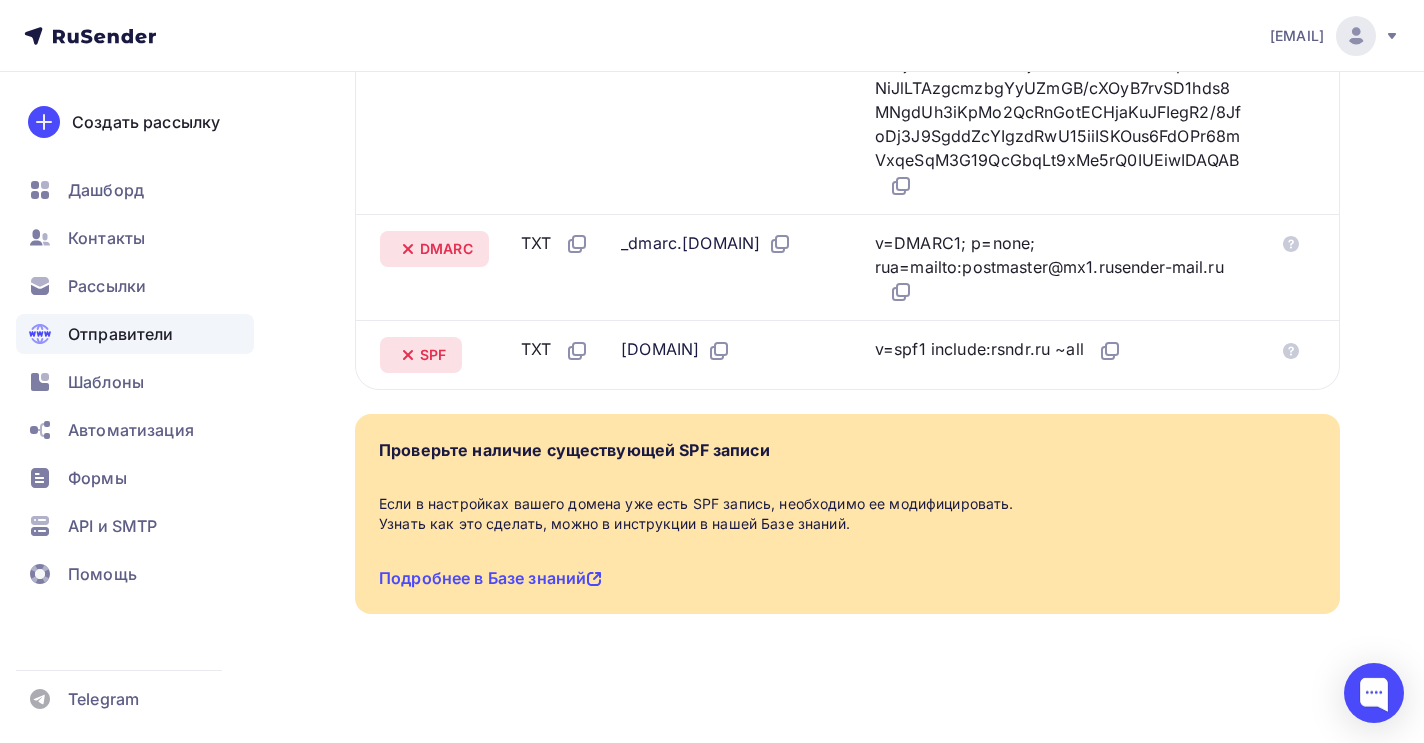 drag, startPoint x: 381, startPoint y: 234, endPoint x: 1337, endPoint y: 371, distance: 965.76654 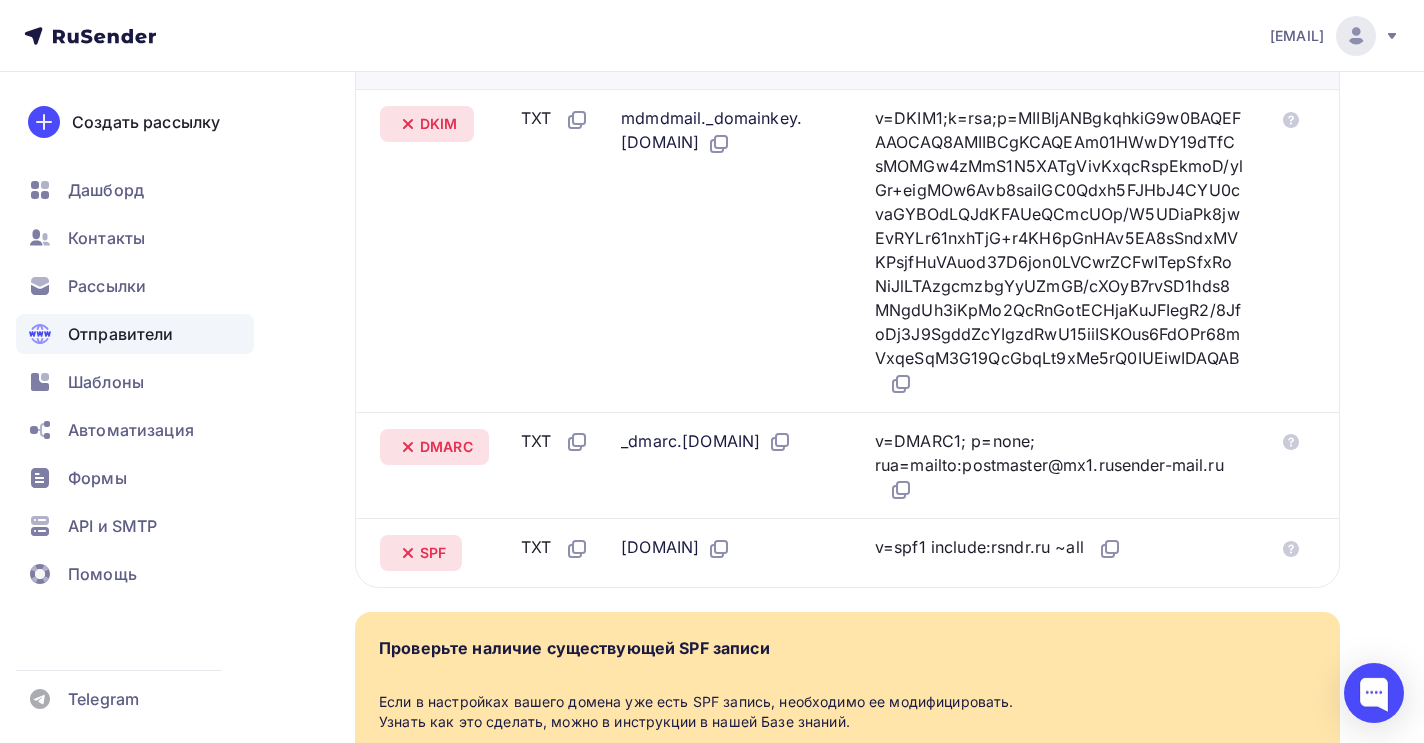 scroll, scrollTop: 613, scrollLeft: 0, axis: vertical 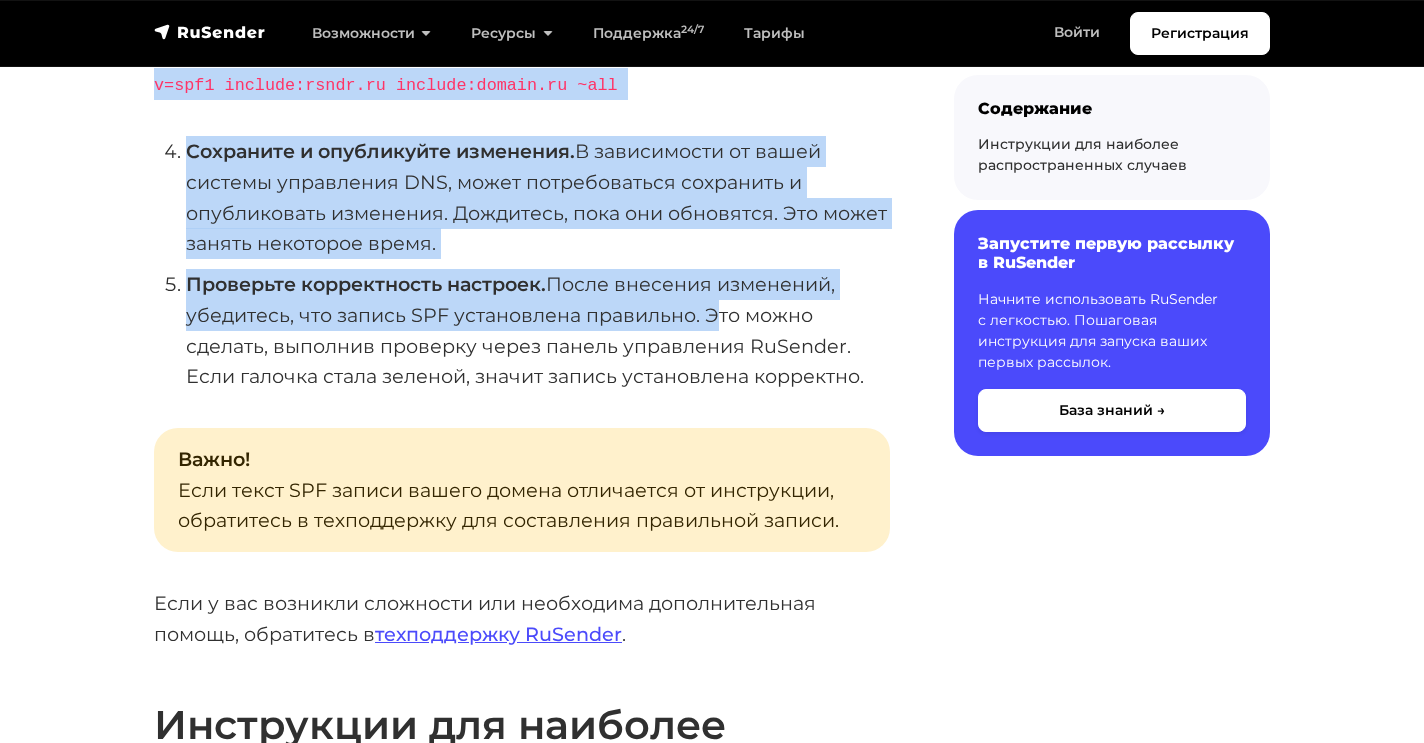 drag, startPoint x: 157, startPoint y: 370, endPoint x: 703, endPoint y: 285, distance: 552.5767 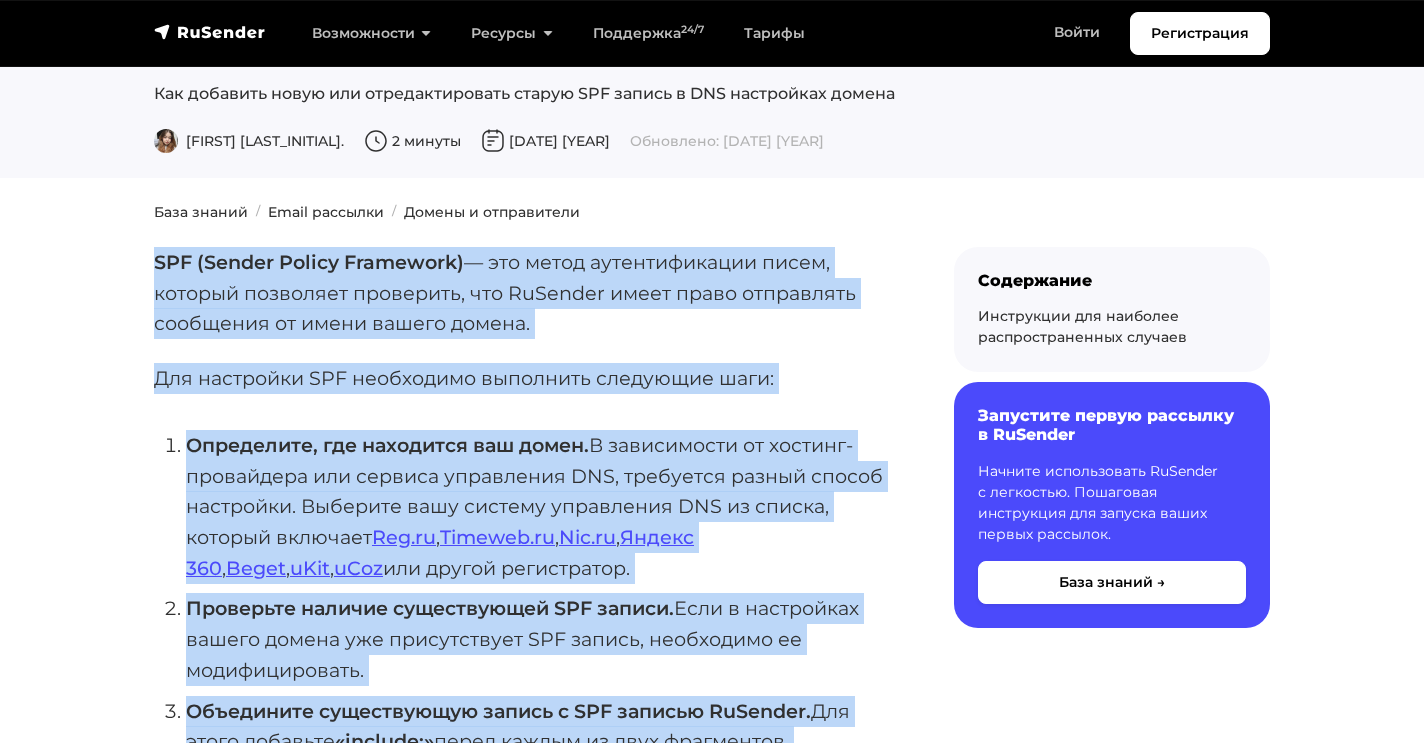 scroll, scrollTop: 103, scrollLeft: 0, axis: vertical 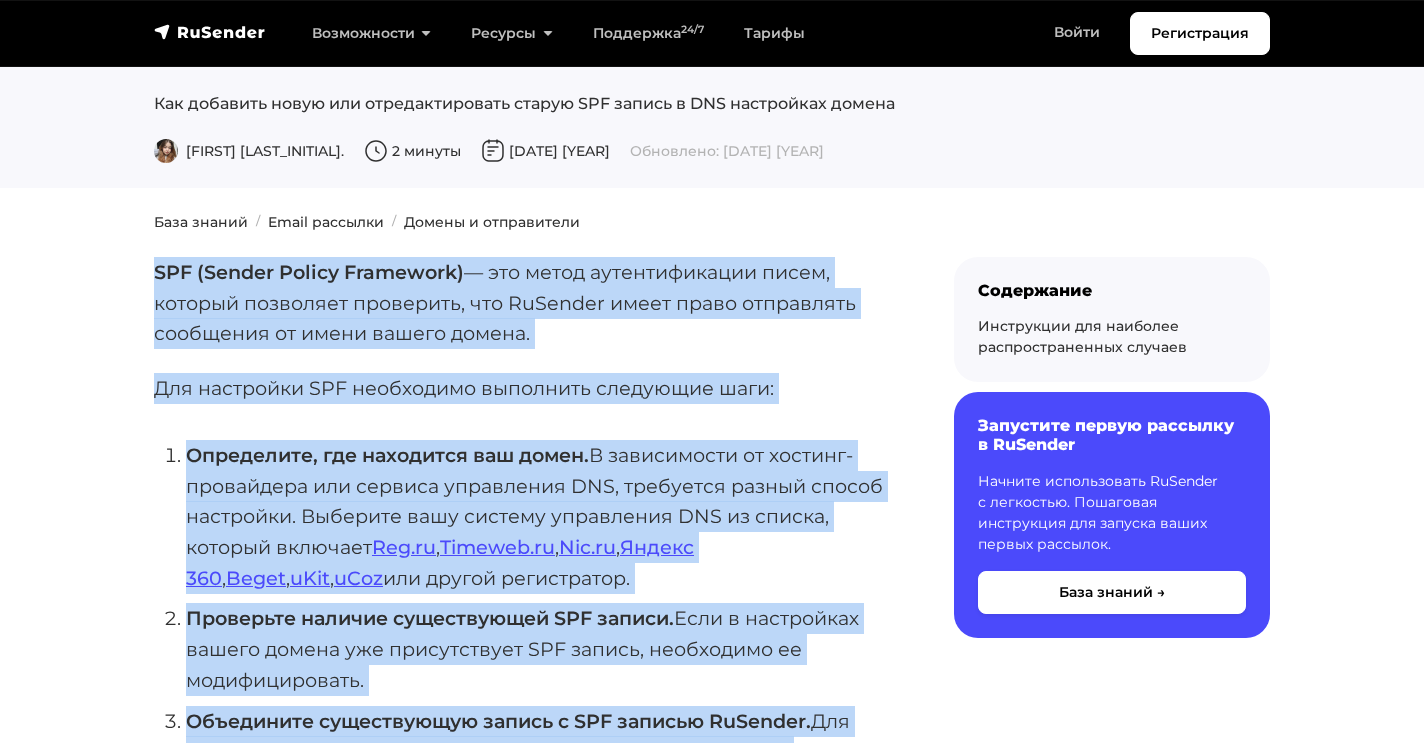 copy on "SPF (Sender Policy Framework)  — это метод аутентификации писем, который позволяет проверить, что [COMPANY] имеет право отправлять сообщения от имени вашего домена.
Для настройки SPF необходимо выполнить следующие шаги:
Определите, где находится ваш домен.  В зависимости от хостинг-провайдера или сервиса управления DNS, требуется разный способ настройки. Выберите вашу систему управления DNS из списка, который включает  Reg.ru ,  Timeweb.ru ,  Nic.ru ,  Яндекс 360 ,  Beget ,  uKit ,  uCoz  или другой регистратор.
Проверьте наличие существующей SPF записи.  Если в настройках вашего домена уже присутствует SPF запись, необходимо ее модифицировать.
Объедините существующую запись с SPF записью [COMPANY].  Для этого добавьте  «include:»  перед каждым из двух фрагментов. Например, если ваша текущая запись выглядит так:
v=spf1 include:domain.ru ~all
Ее можно объединить следующим образом:
v=spf1 include:rsndr.ru include:domain.ru ~all
Сохраните и опубликуйте изменения.  В зависимости от вашей системы ..." 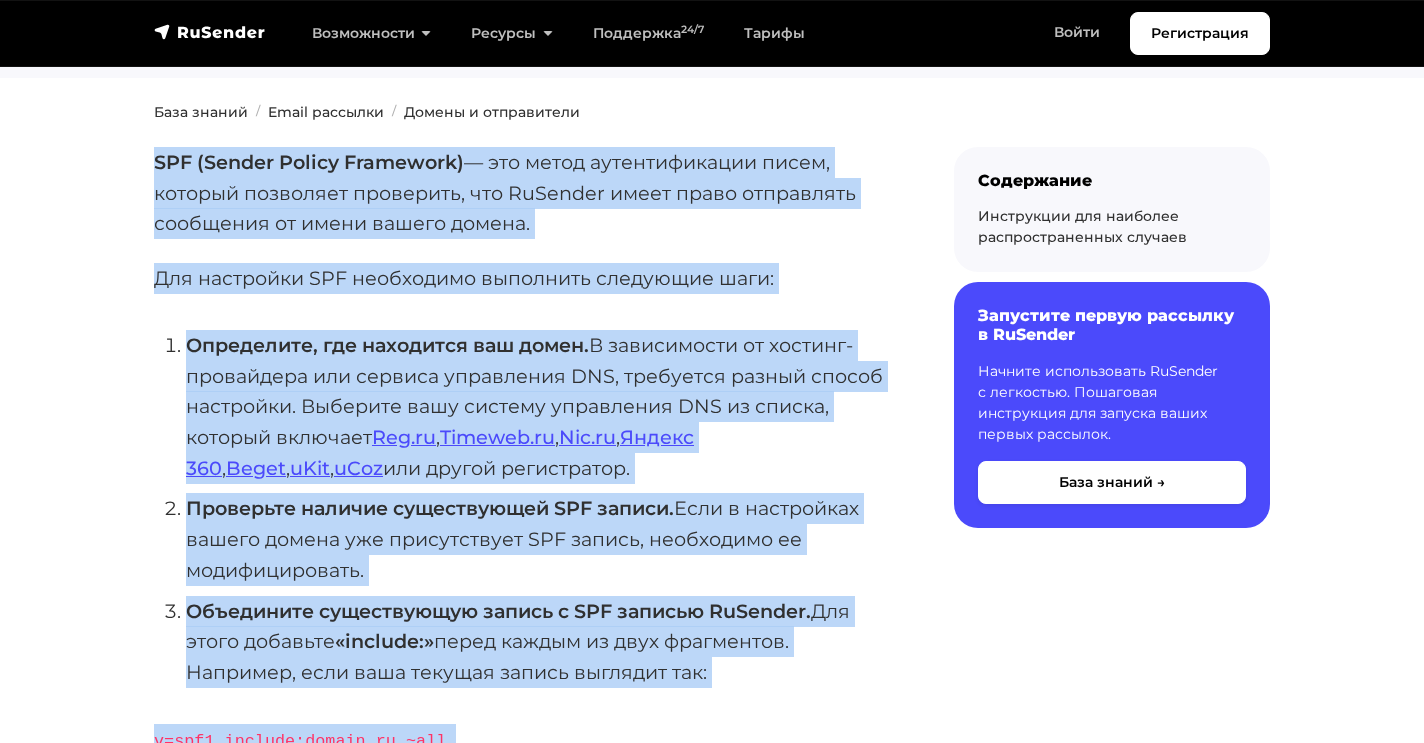 scroll, scrollTop: 230, scrollLeft: 0, axis: vertical 